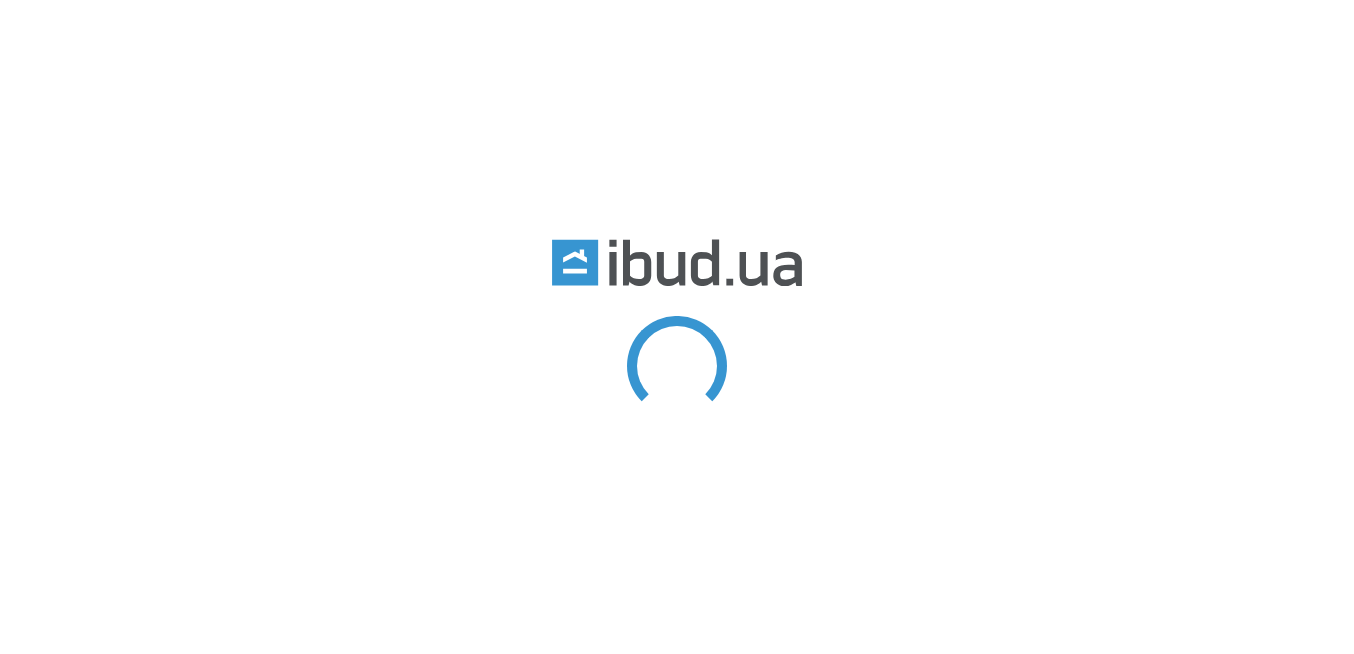 scroll, scrollTop: 0, scrollLeft: 0, axis: both 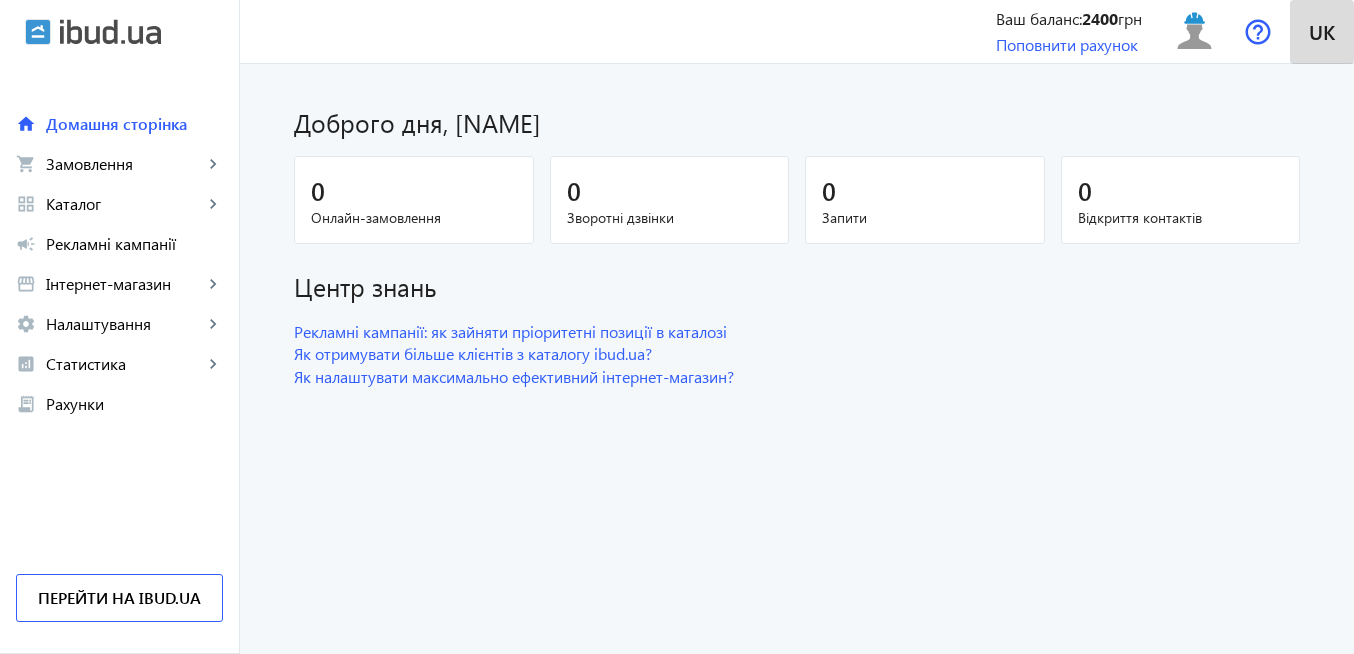 click on "uk" 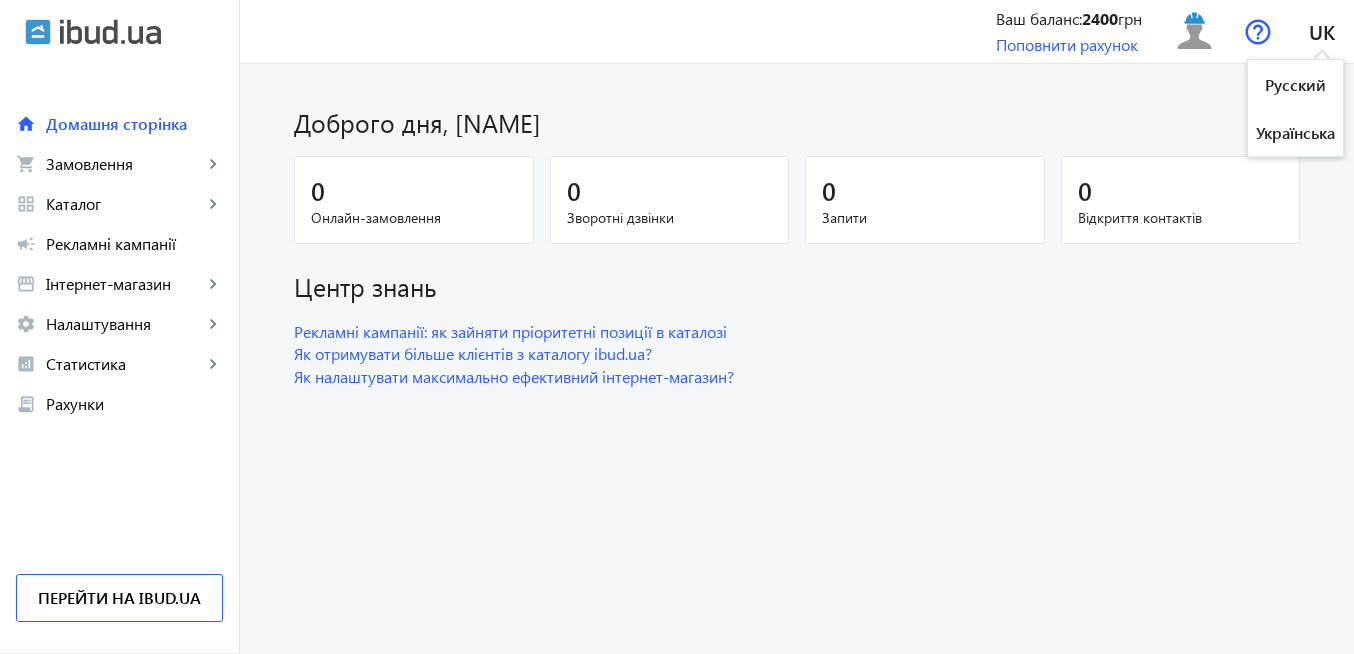 click on "Доброго дня, [NAME] 0 Онлайн-замовлення 0 Зворотні дзвінки 0 Запити 0 Відкриття контактів Центр знань Рекламні кампанії: як зайняти пріоритетні позиції в каталозі Як отримувати більше клієнтів з каталогу ibud.ua? Як налаштувати максимально ефективний інтернет-магазин?" 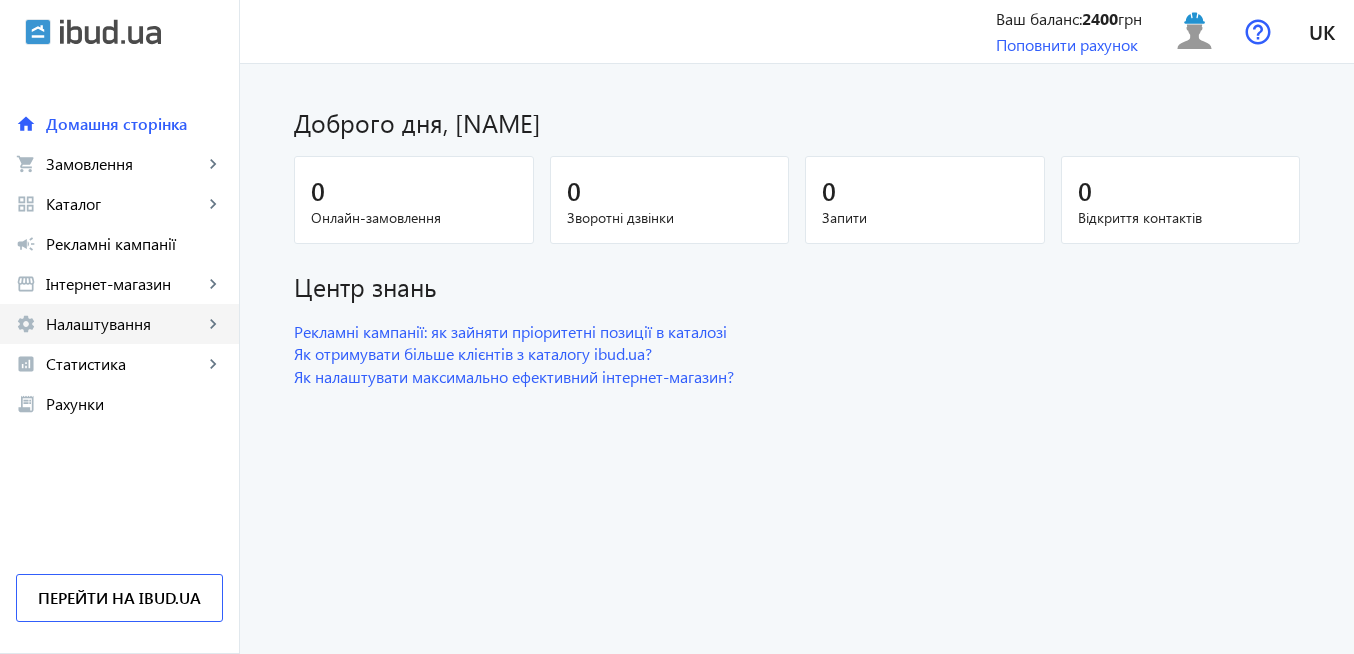 click on "Налаштування" 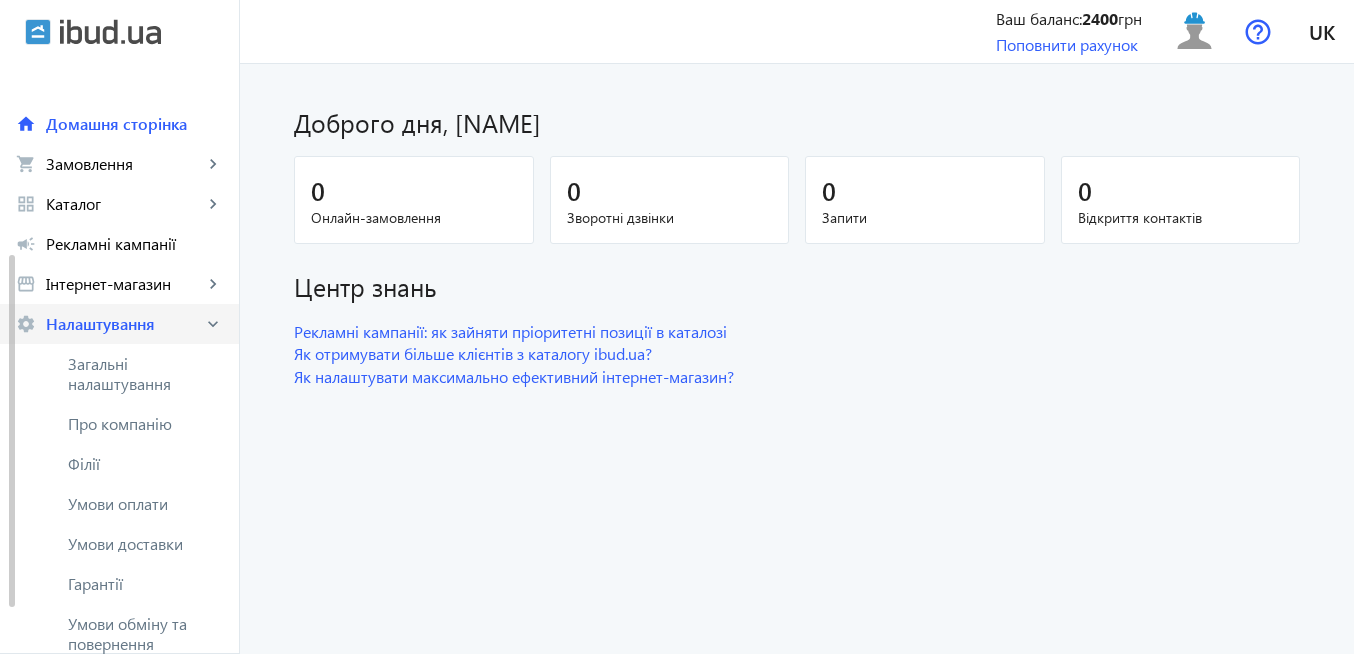scroll, scrollTop: 120, scrollLeft: 0, axis: vertical 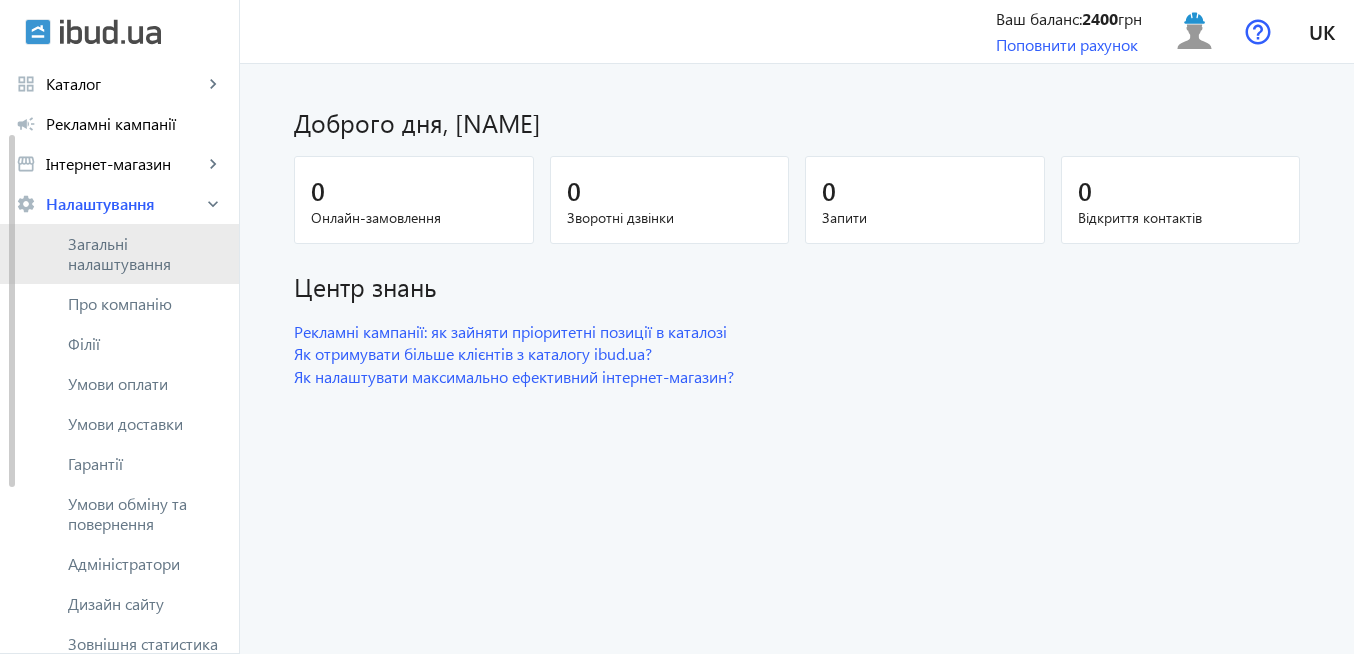click on "Загальні налаштування" 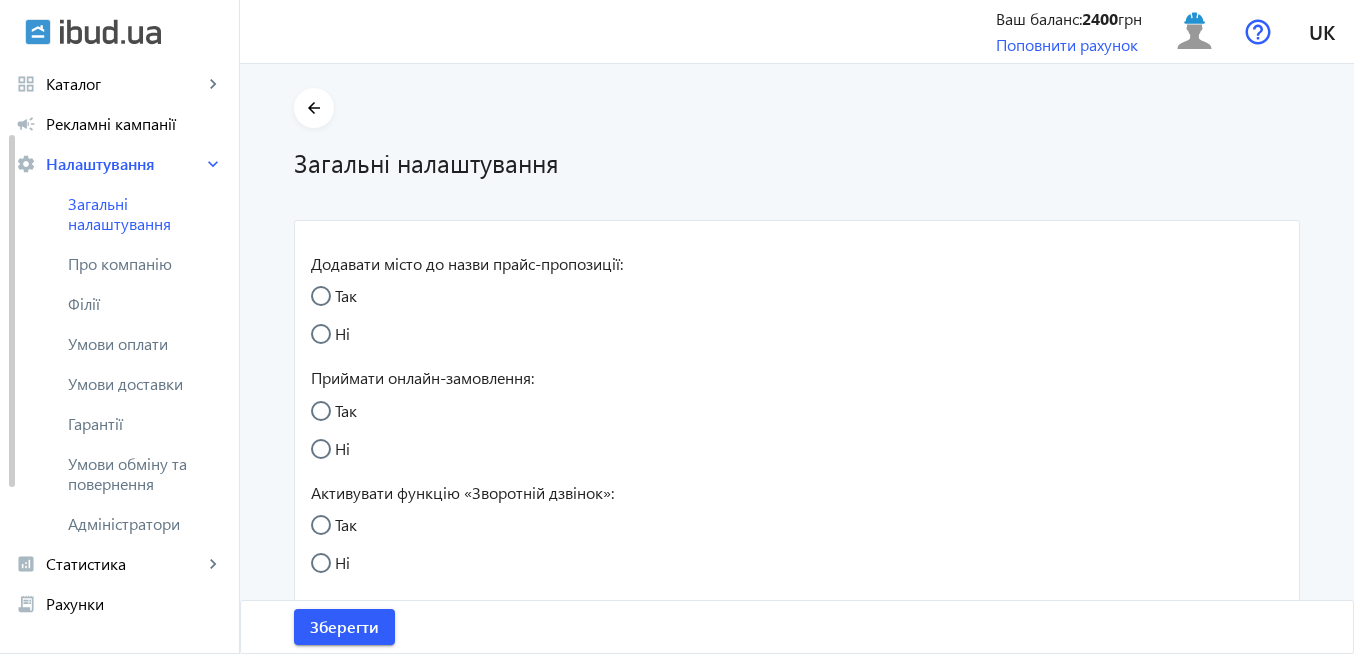 radio on "true" 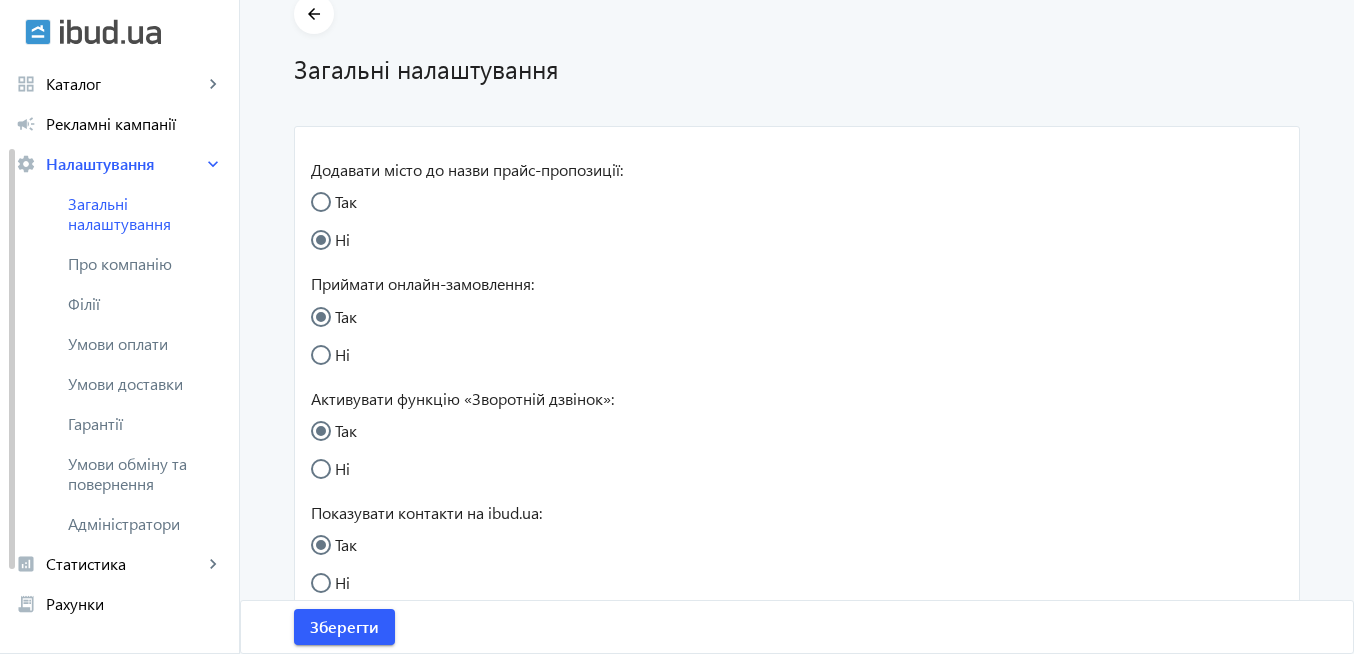 scroll, scrollTop: 120, scrollLeft: 0, axis: vertical 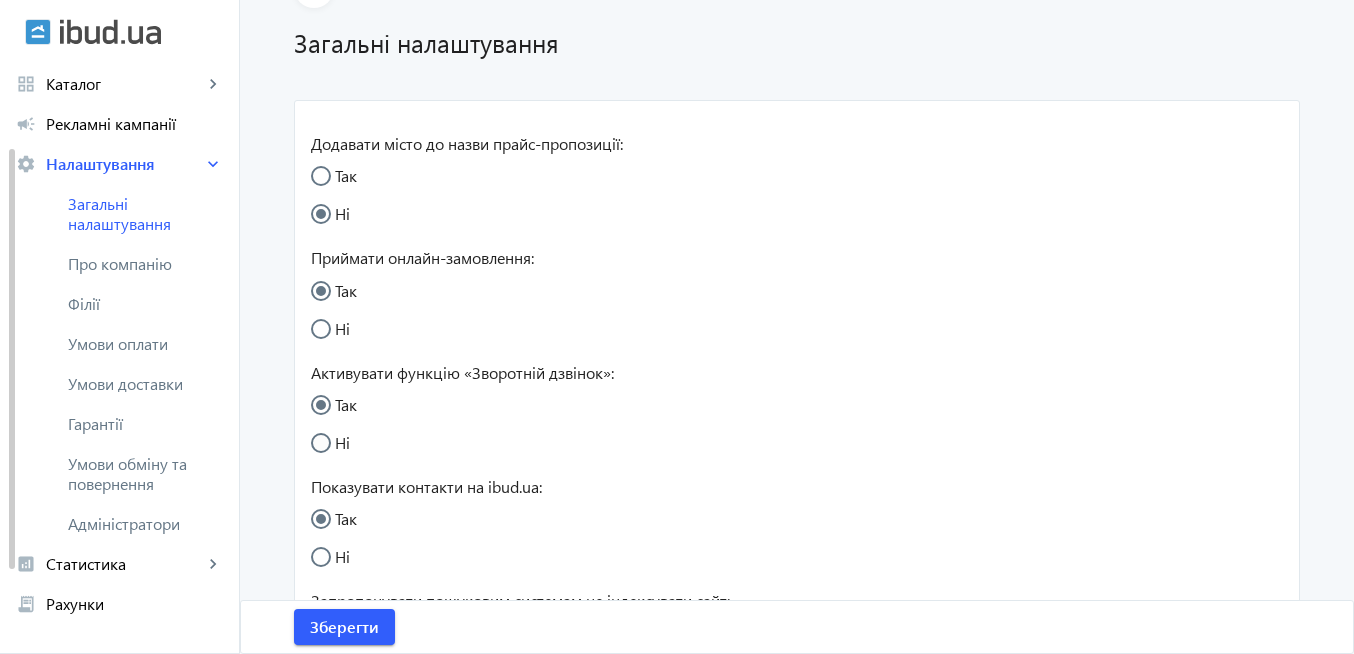 click on "Ні" at bounding box center [331, 453] 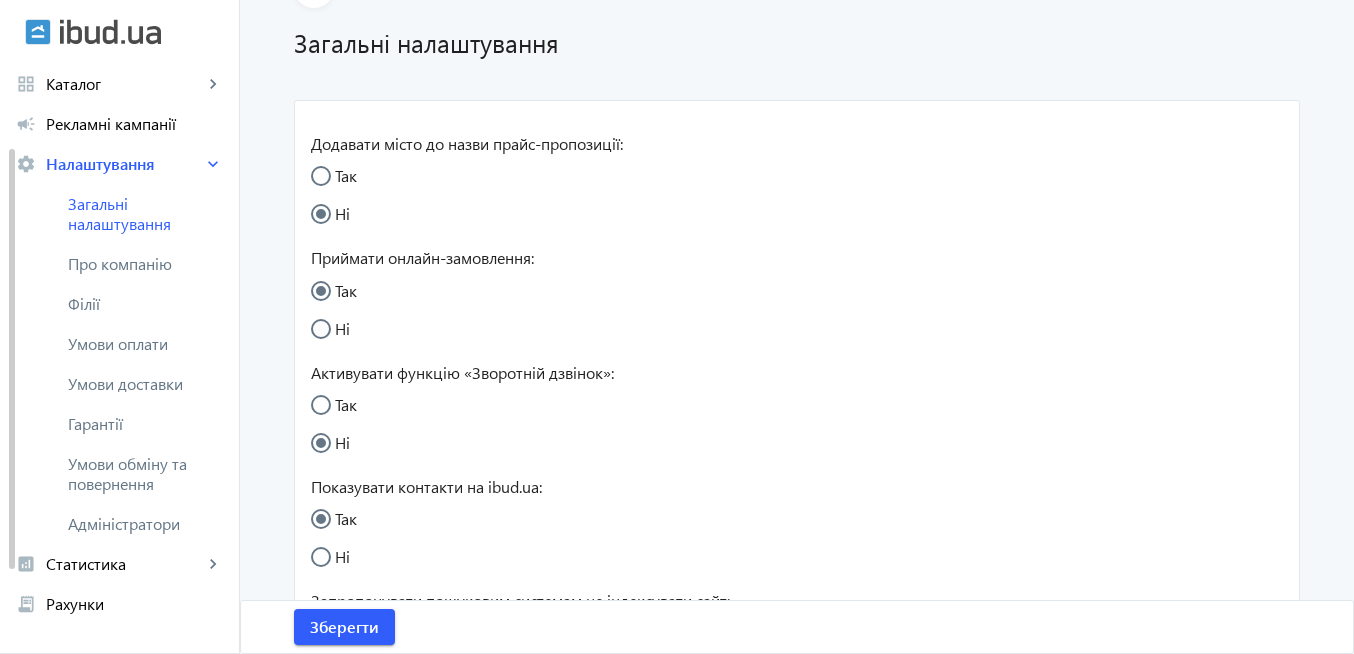click on "Ні" at bounding box center [331, 339] 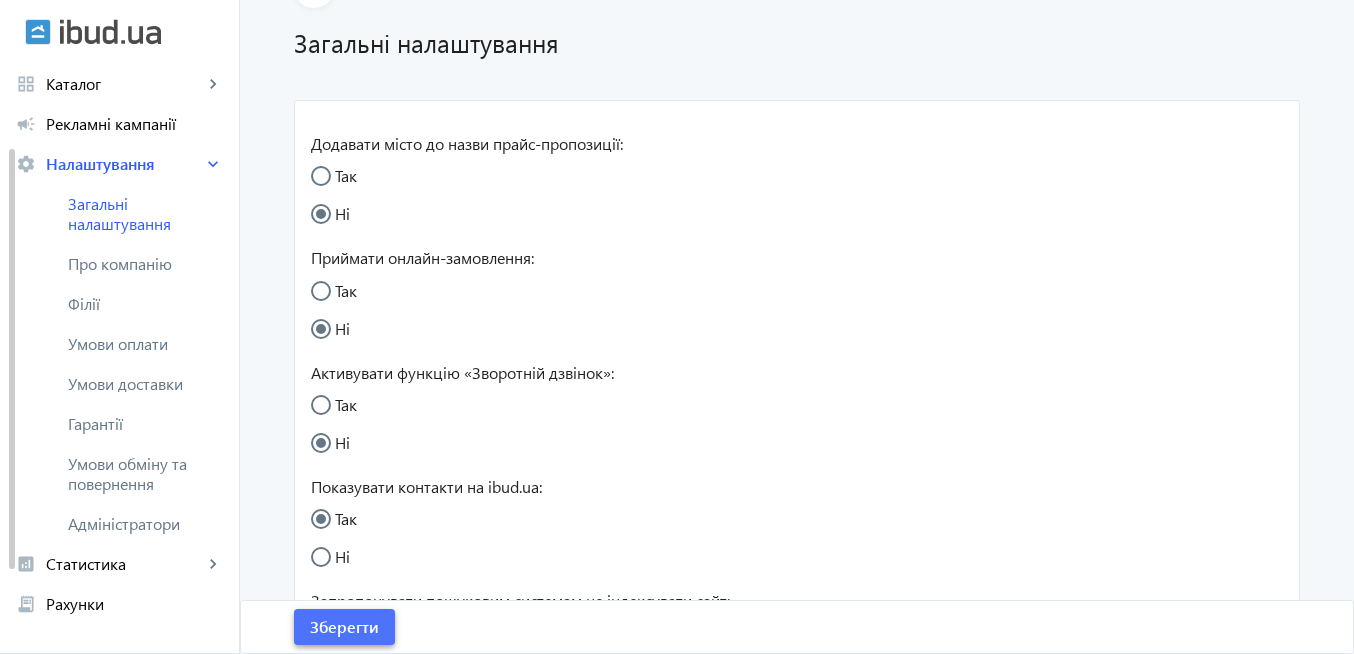 click on "Зберегти" 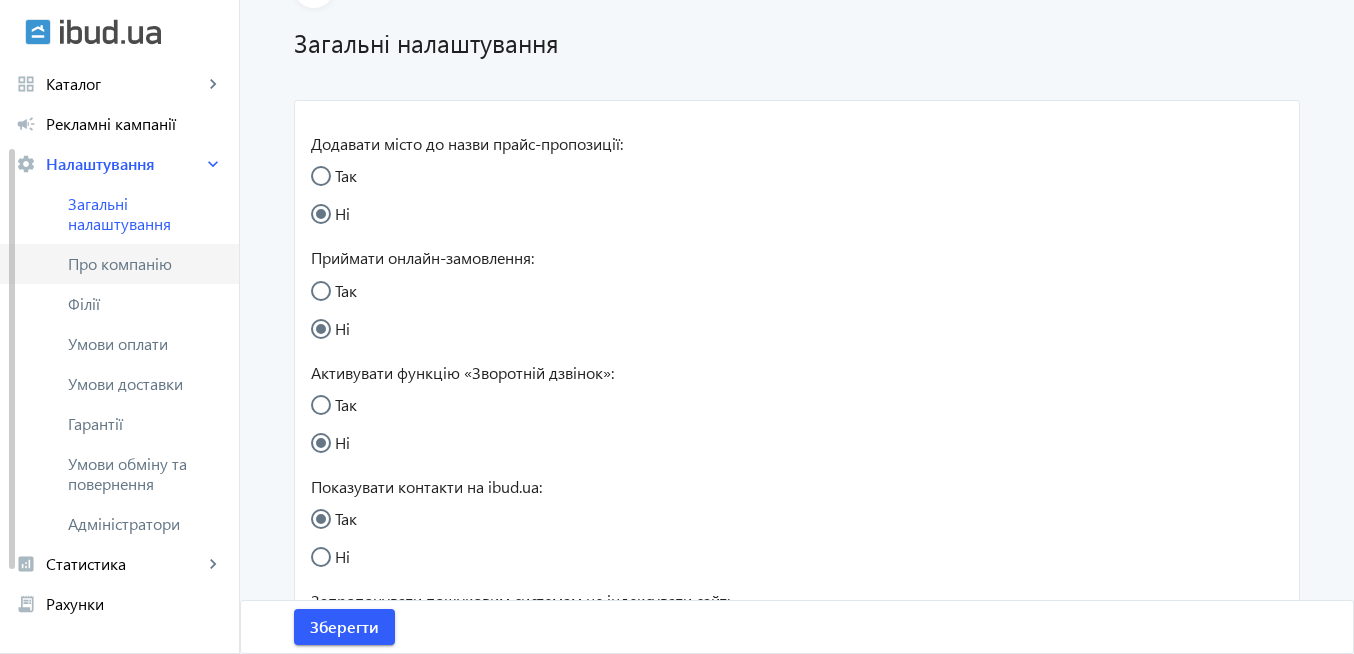 click on "Про компанію" 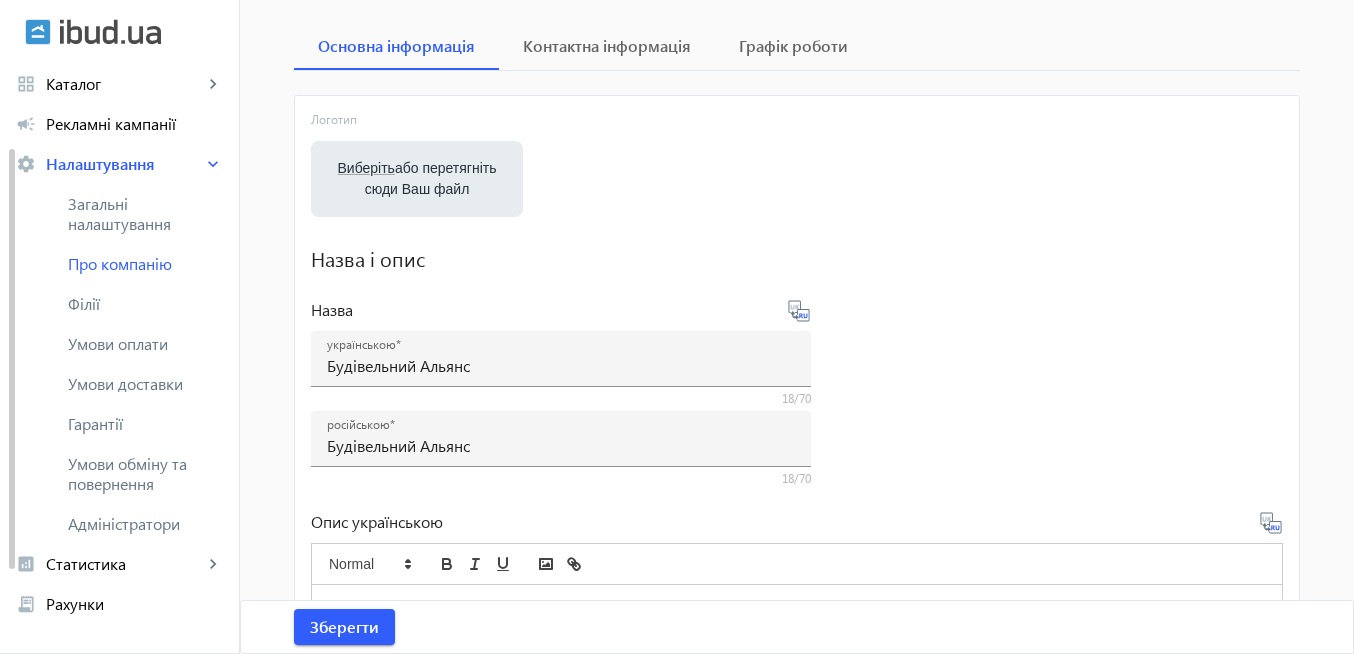 scroll, scrollTop: 240, scrollLeft: 0, axis: vertical 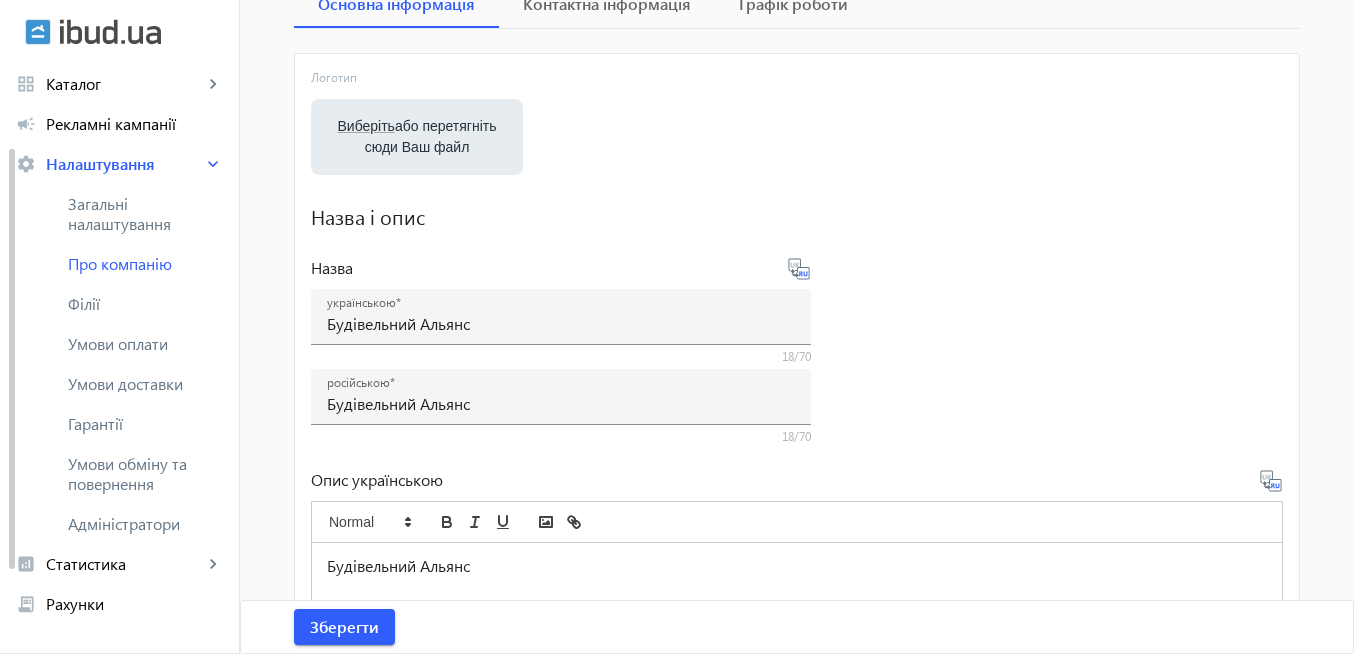 click 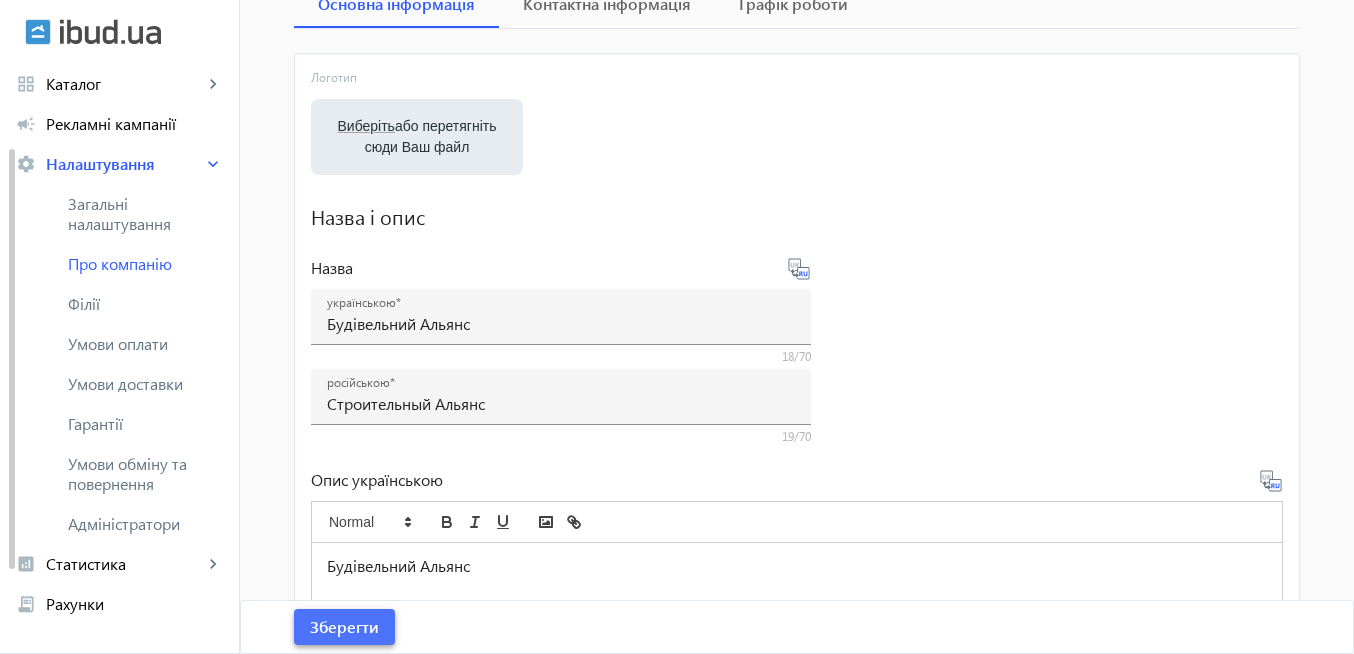 click on "Зберегти" 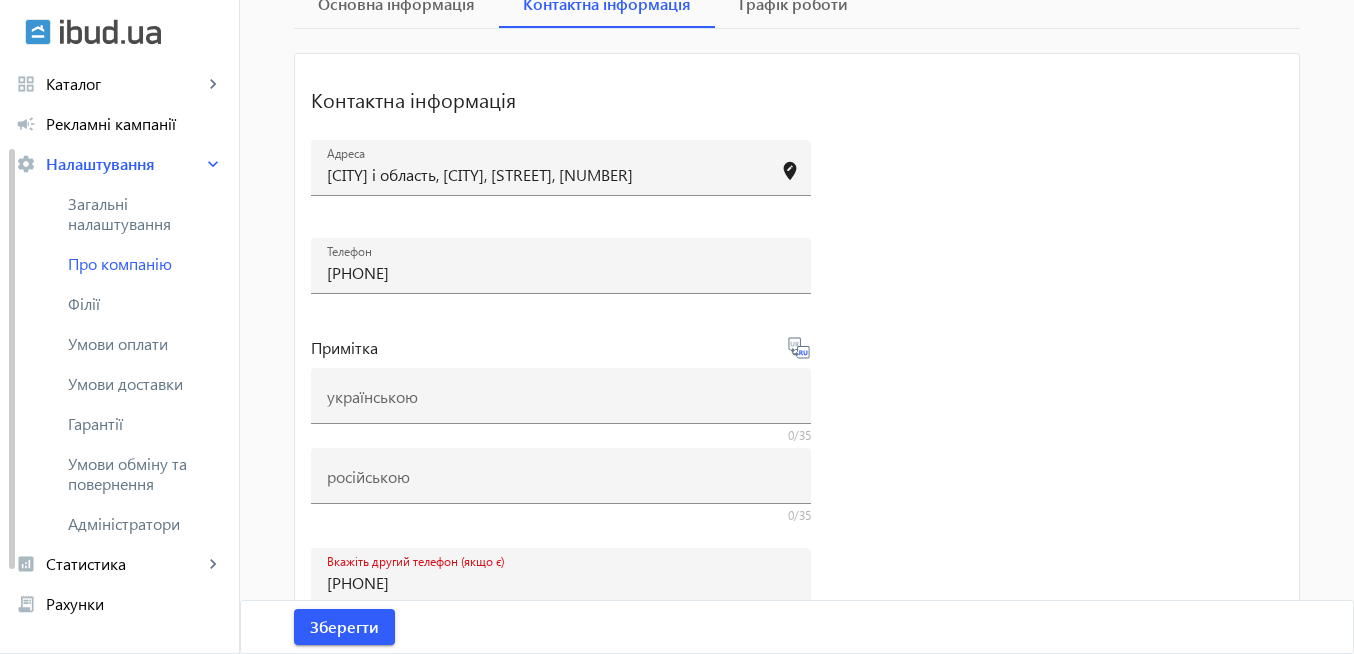 scroll, scrollTop: 240, scrollLeft: 0, axis: vertical 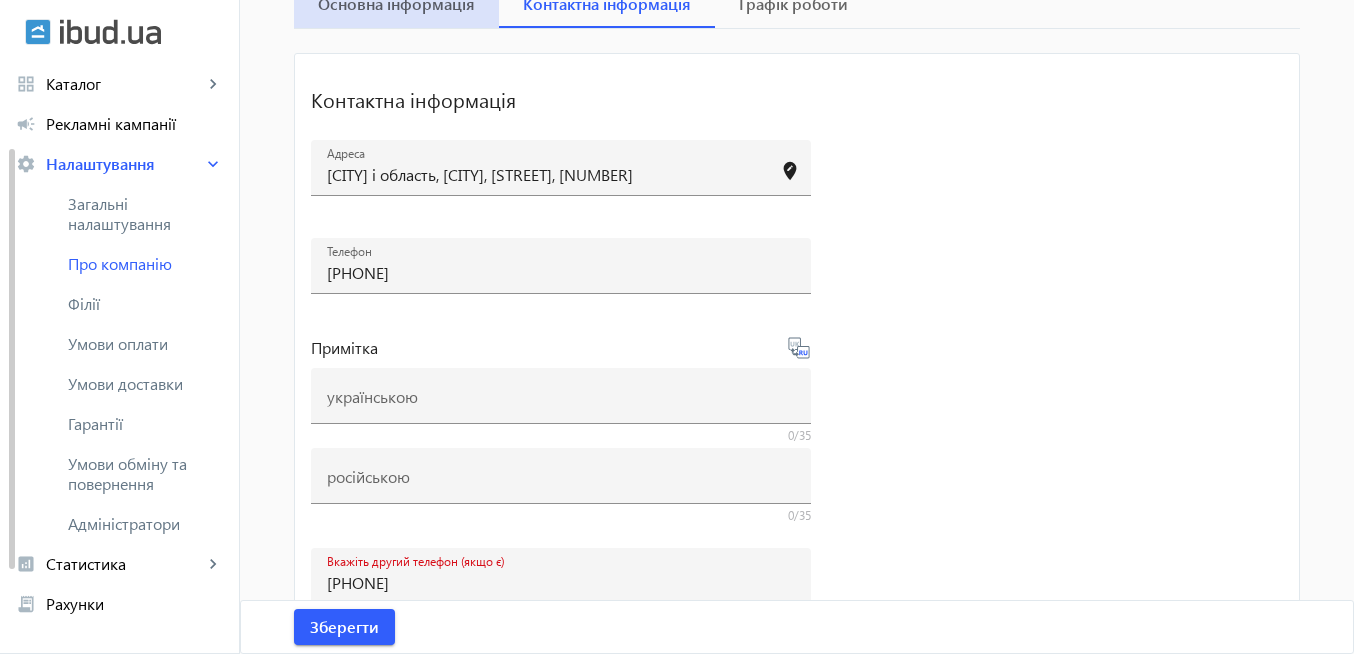 click on "Основна інформація" at bounding box center [396, 4] 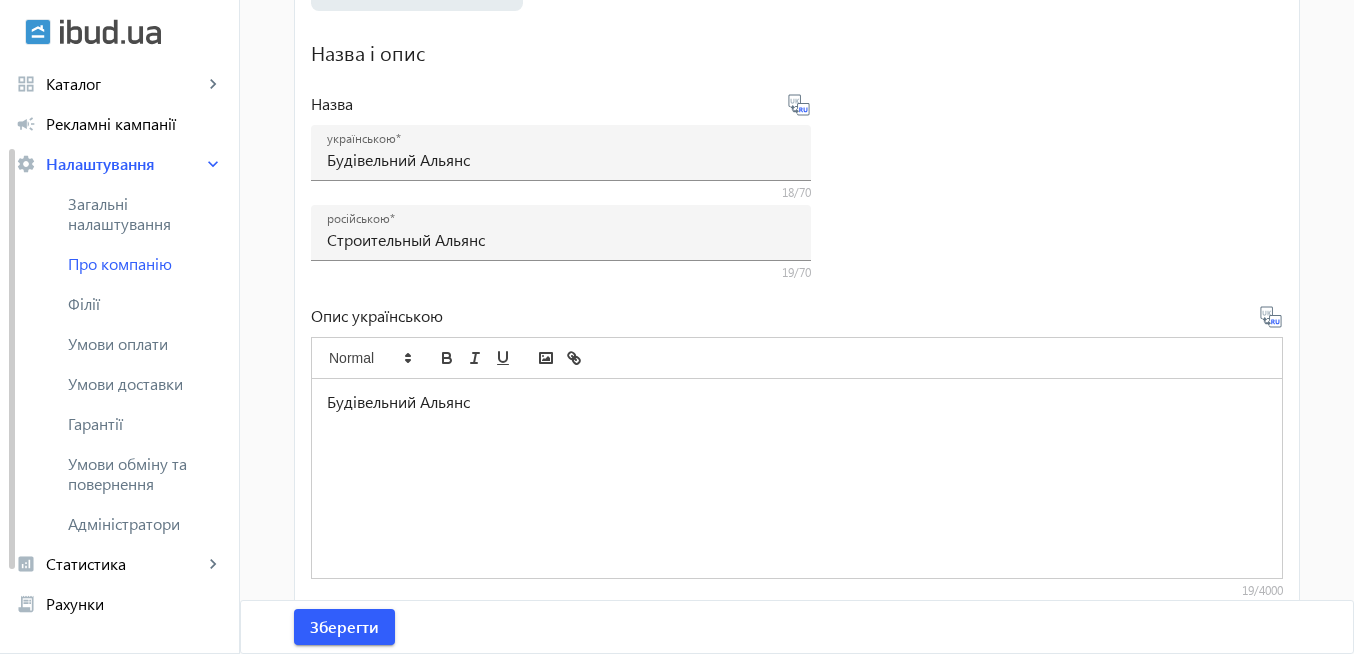 scroll, scrollTop: 480, scrollLeft: 0, axis: vertical 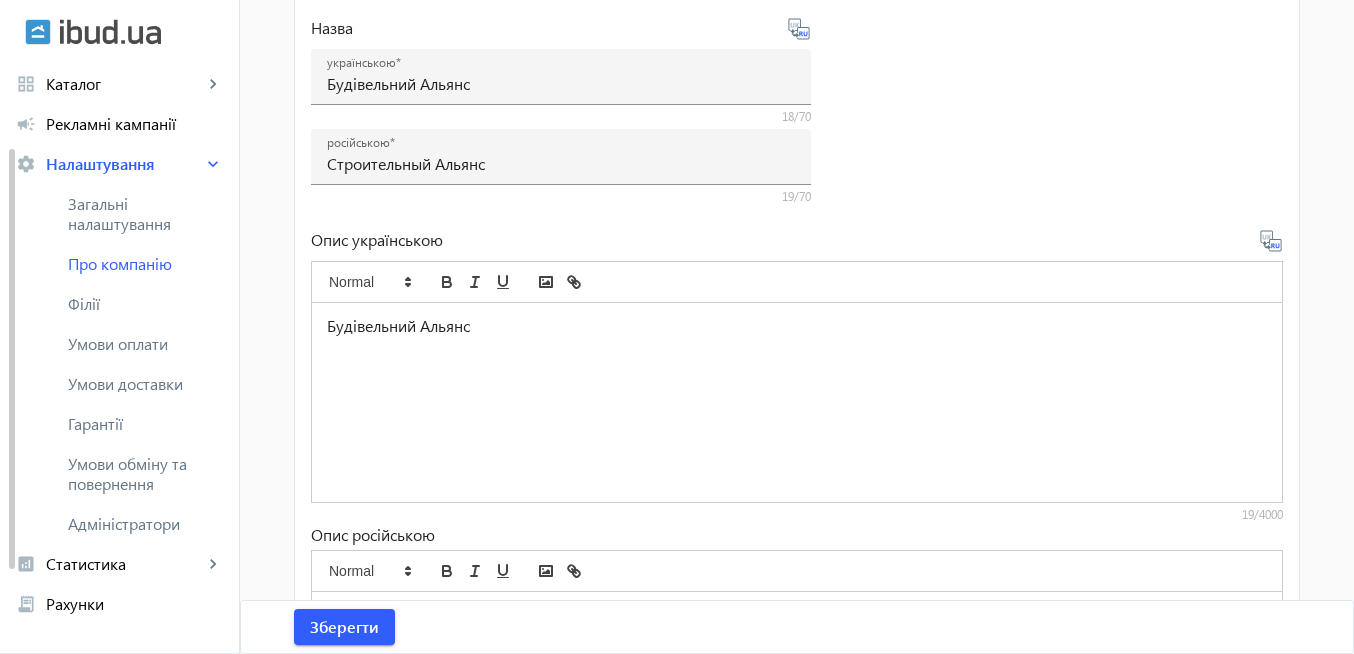 click on "Будівельний Альянс" at bounding box center [797, 402] 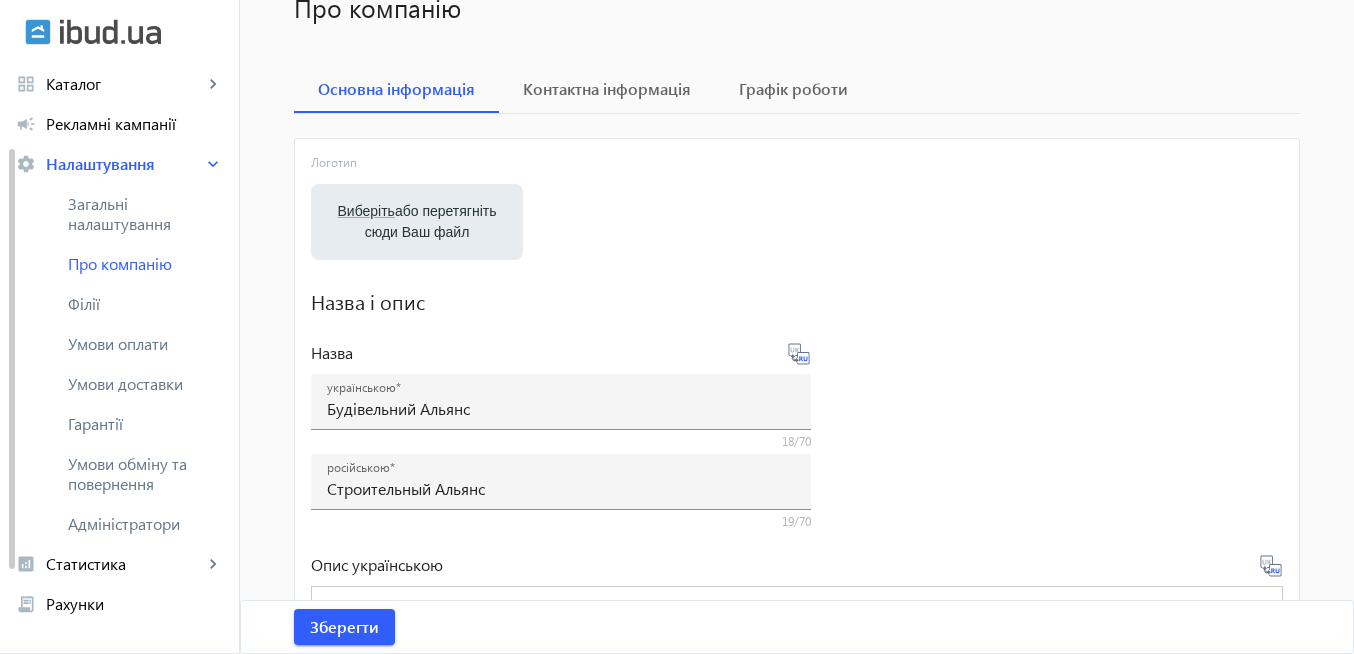 scroll, scrollTop: 141, scrollLeft: 0, axis: vertical 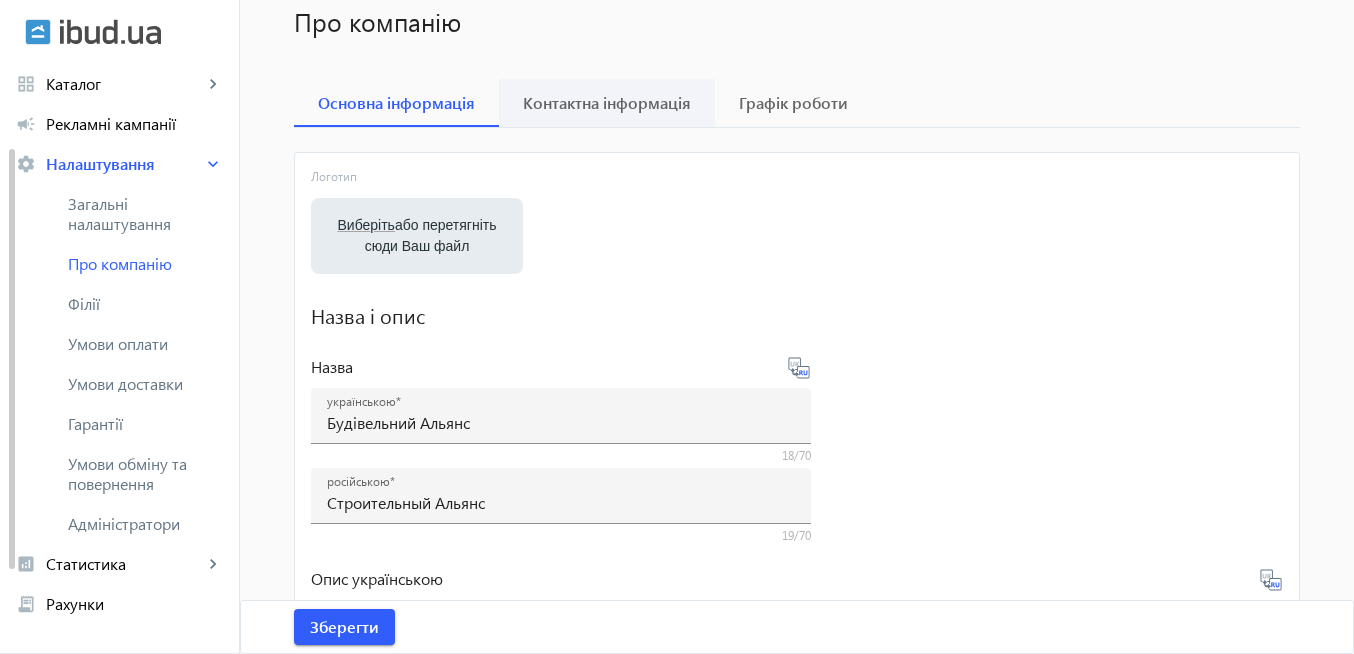 click on "Контактна інформація" at bounding box center (607, 103) 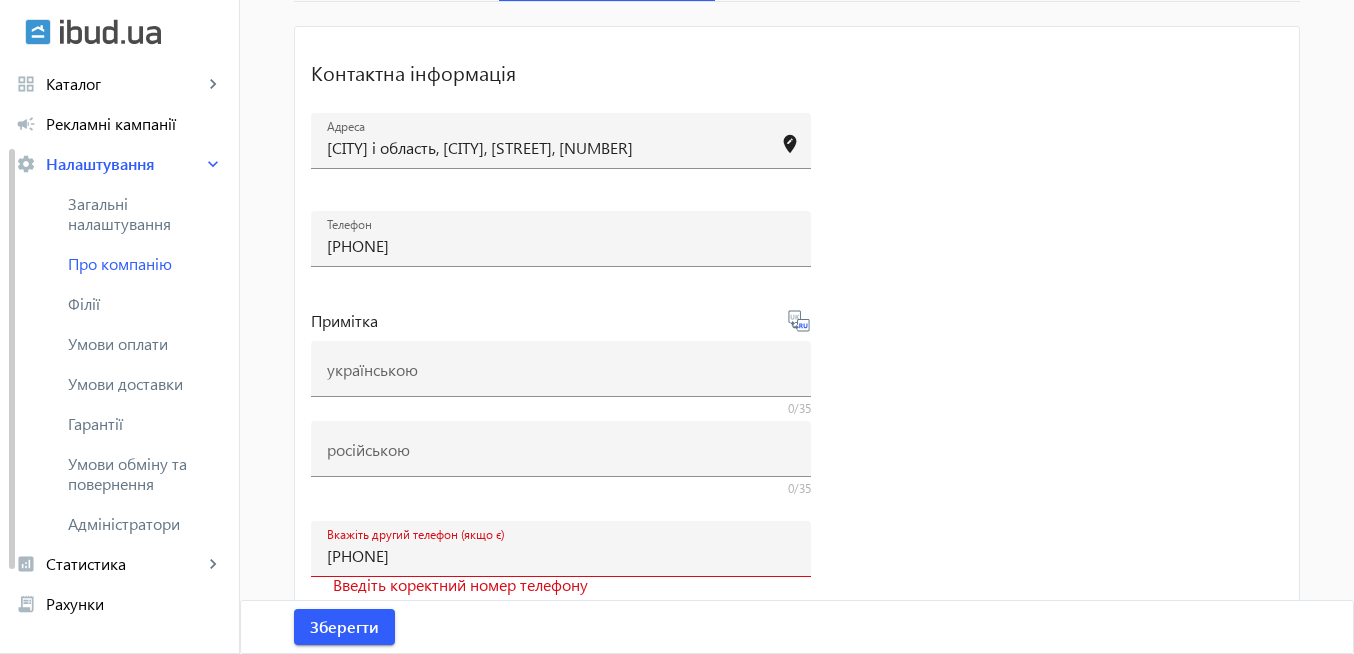 scroll, scrollTop: 141, scrollLeft: 0, axis: vertical 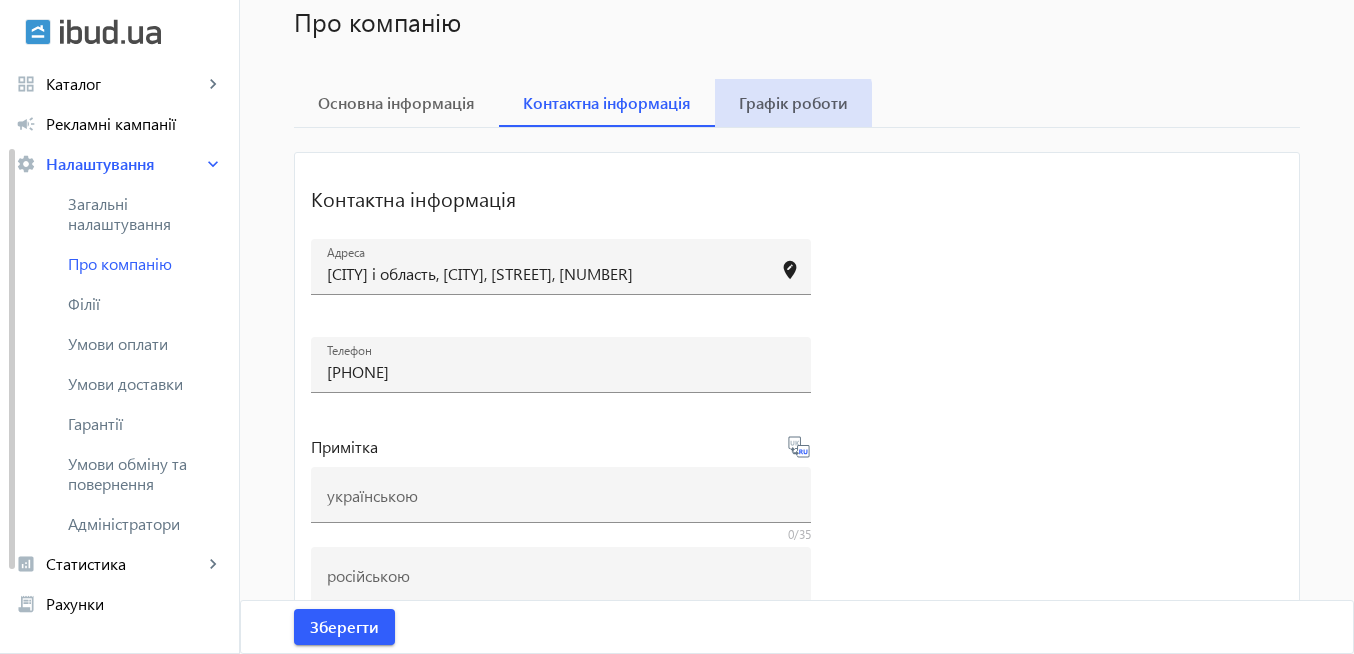 click on "Графік роботи" at bounding box center [793, 103] 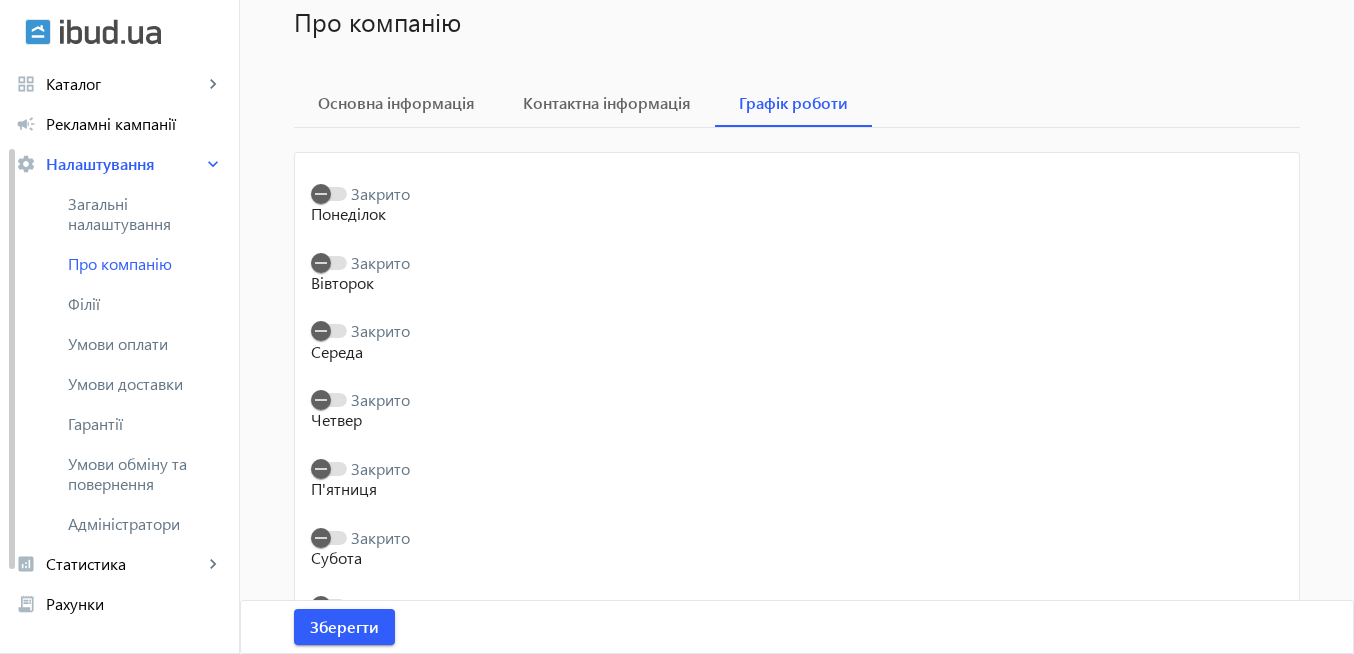 scroll, scrollTop: 227, scrollLeft: 0, axis: vertical 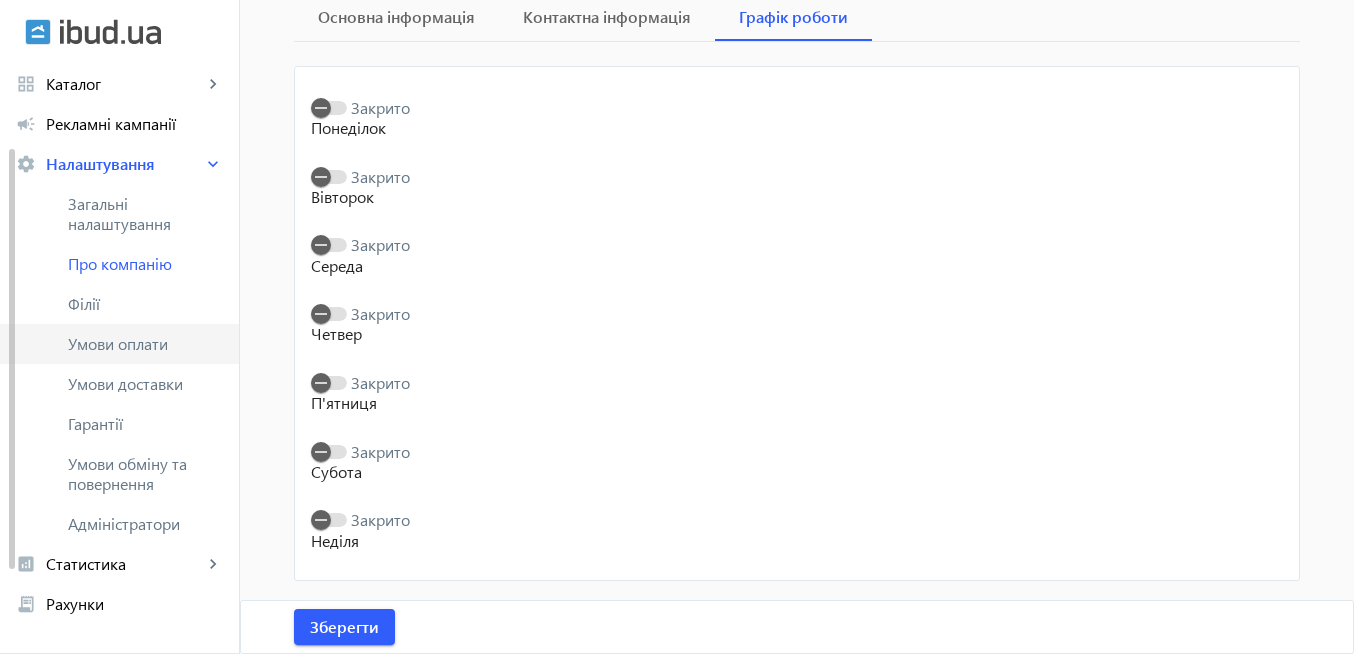 click on "Умови оплати" 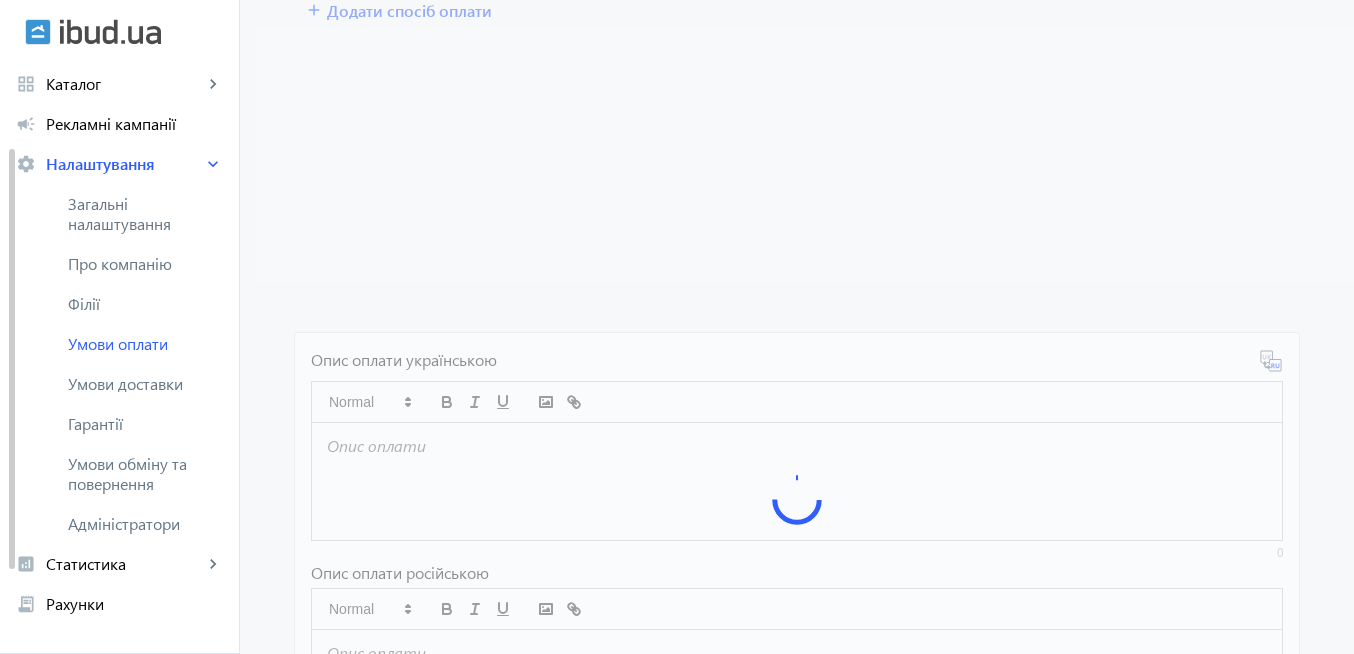 scroll, scrollTop: 0, scrollLeft: 0, axis: both 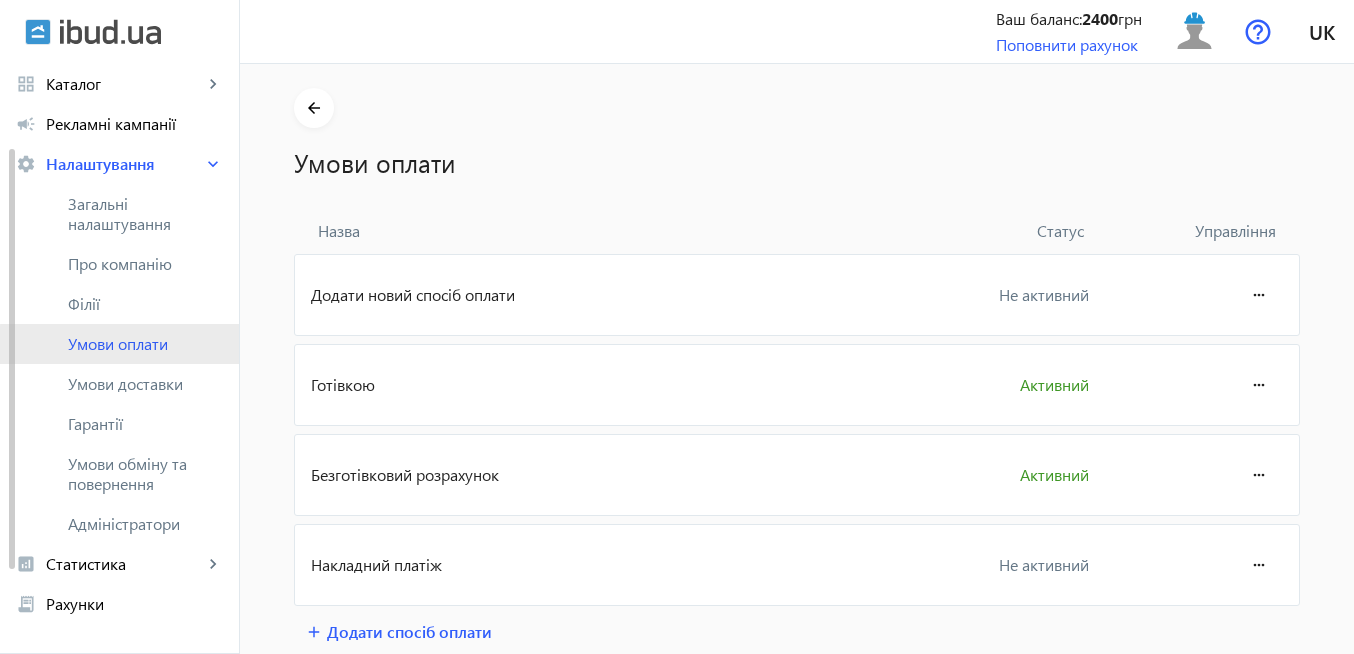 click on "Умови оплати" 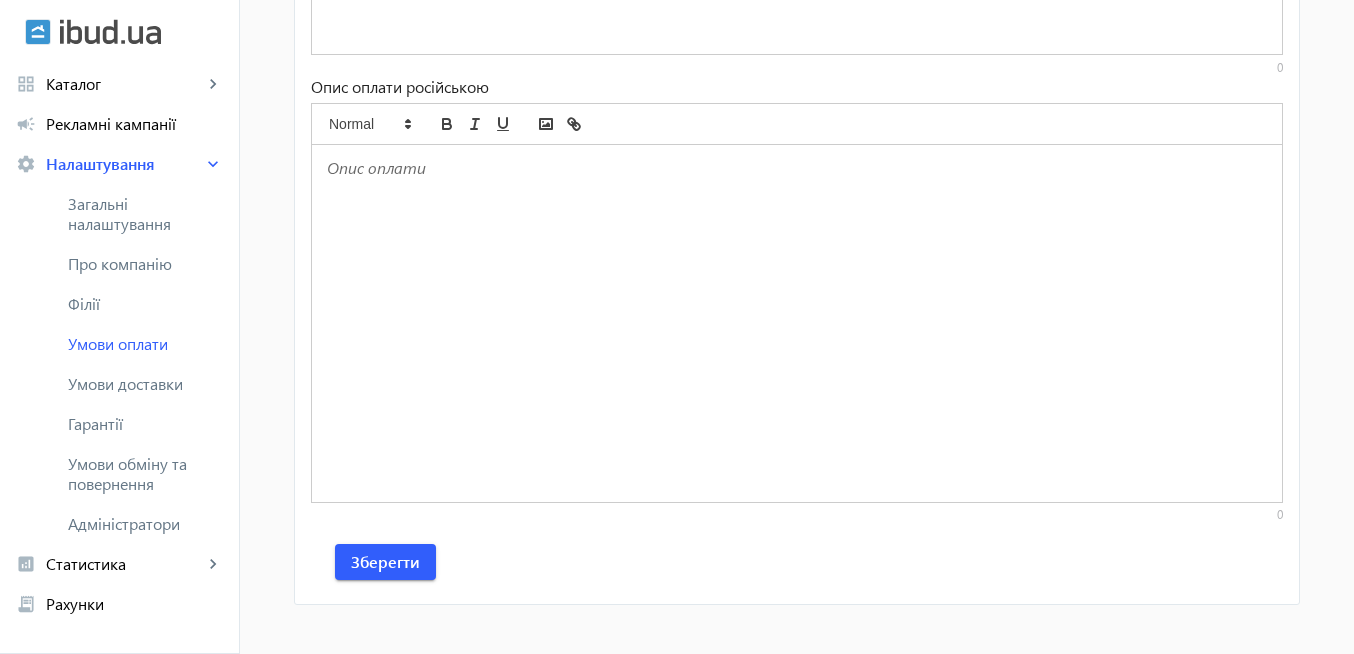 scroll, scrollTop: 852, scrollLeft: 0, axis: vertical 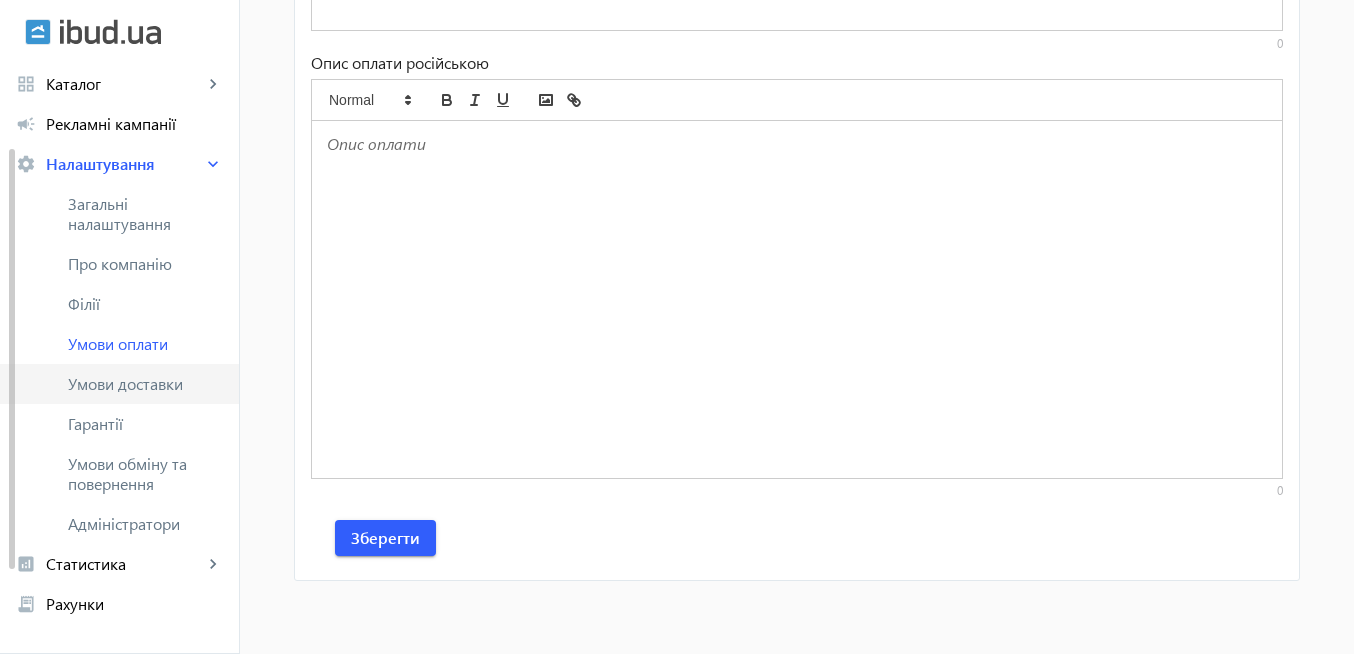 click on "Умови доставки" 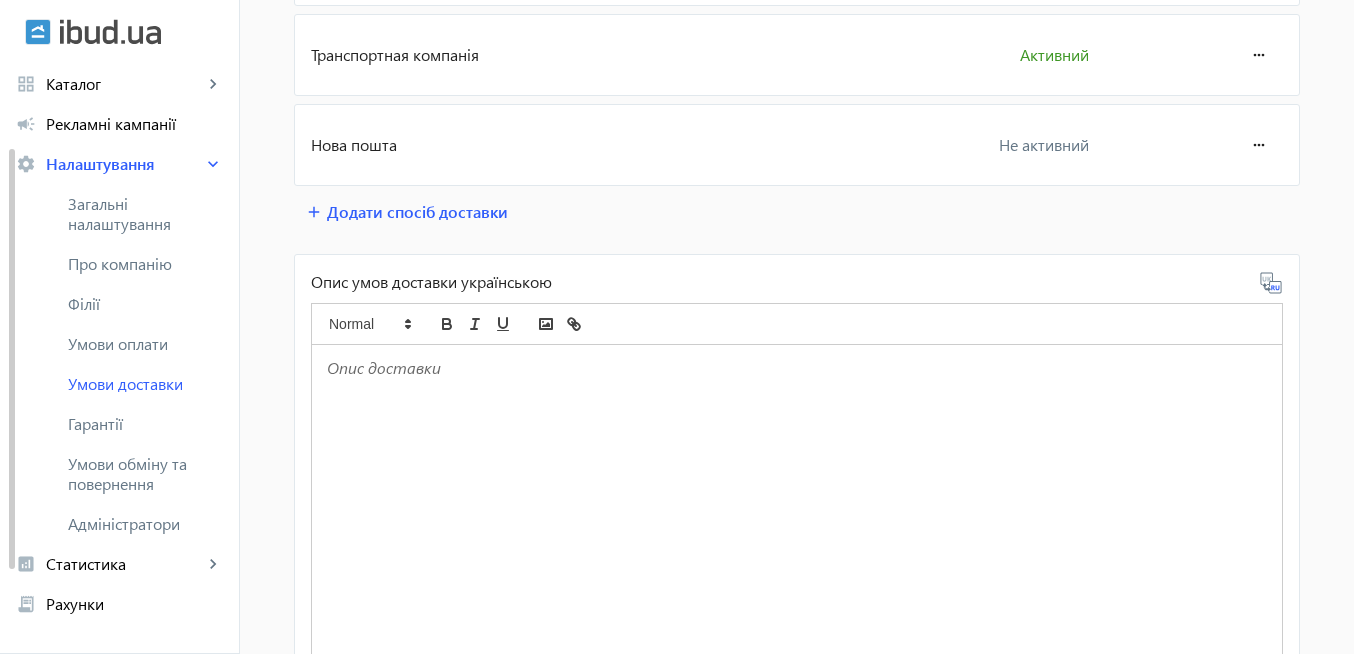 scroll, scrollTop: 0, scrollLeft: 0, axis: both 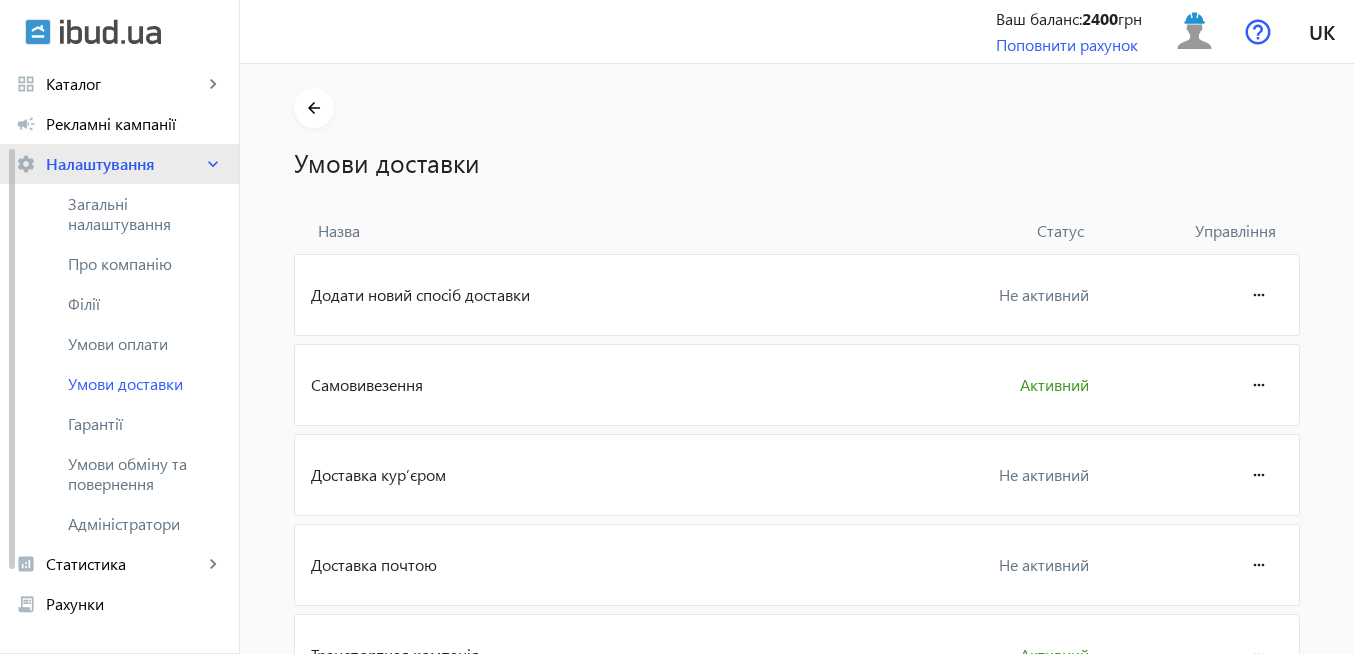 click on "Налаштування" 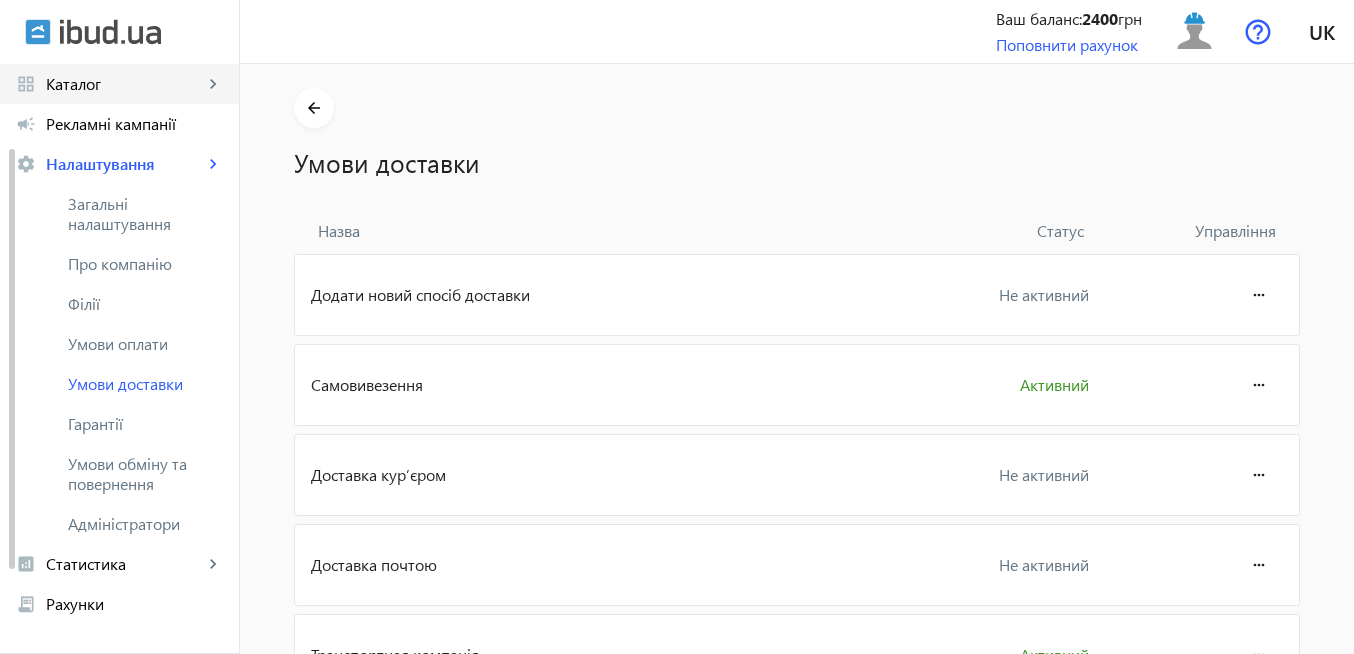 scroll, scrollTop: 0, scrollLeft: 0, axis: both 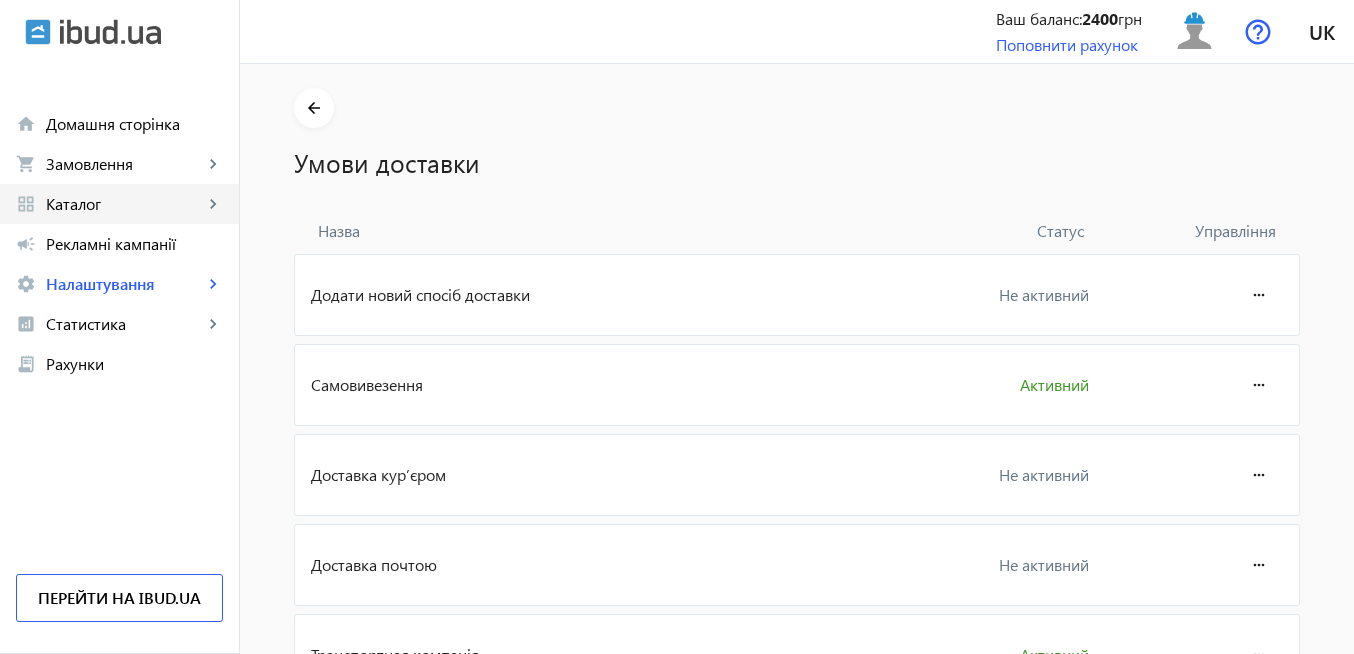 click on "Каталог" 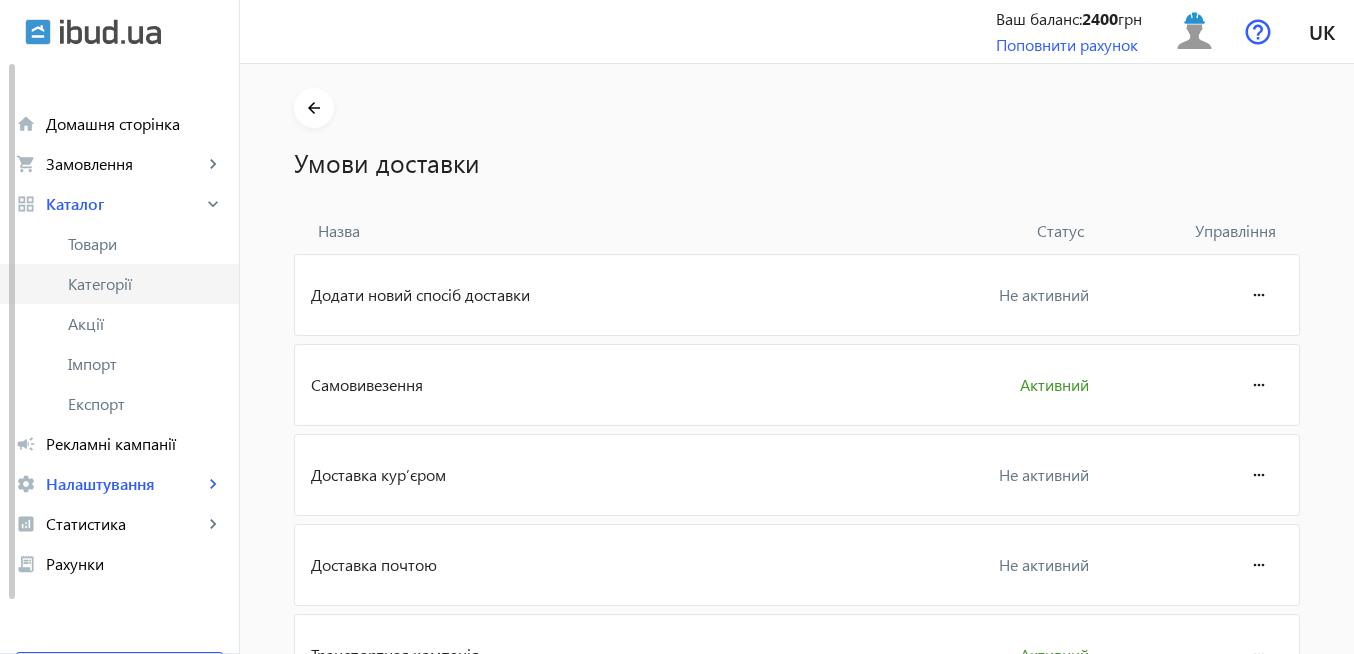 click on "Категорії" 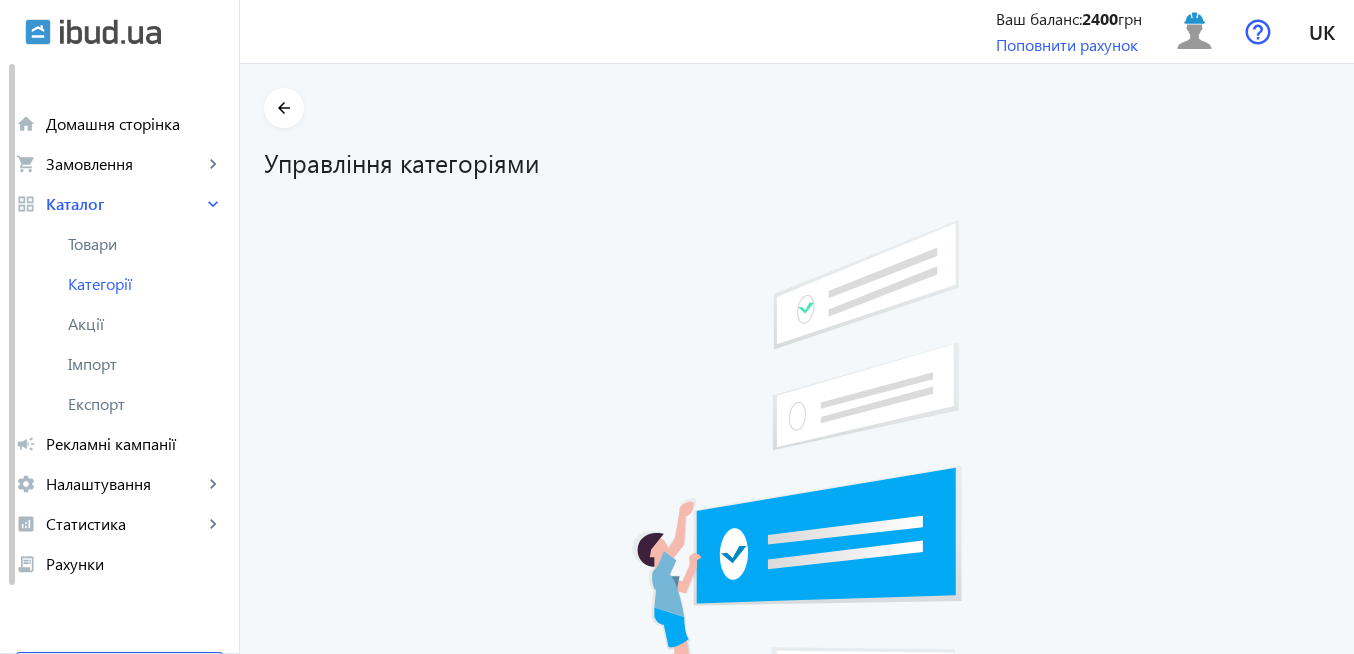 scroll, scrollTop: 231, scrollLeft: 0, axis: vertical 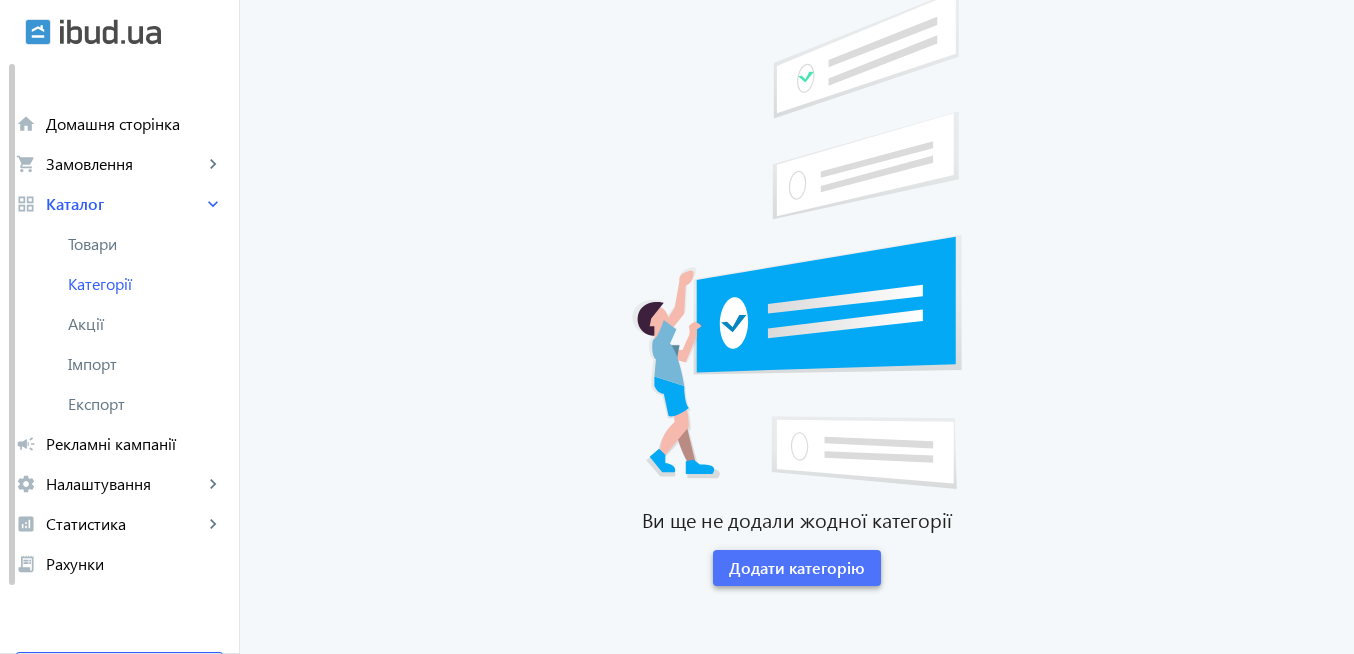 click on "Додати категорію" 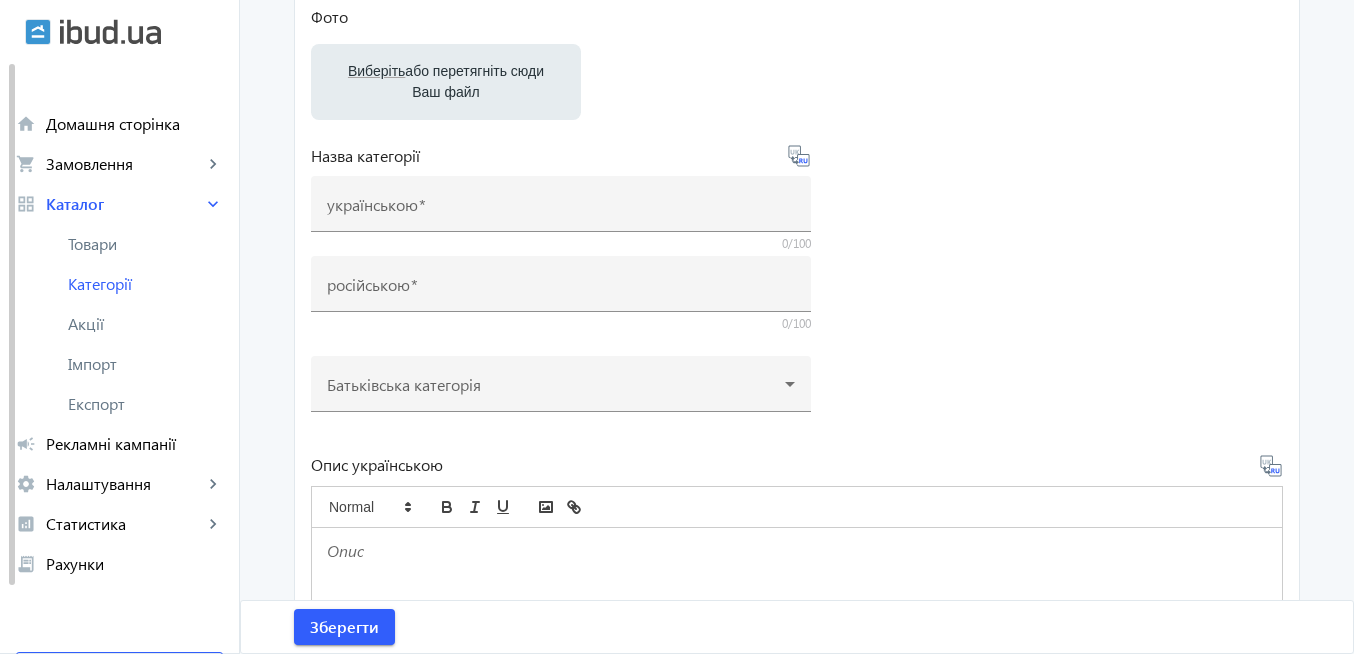 scroll, scrollTop: 0, scrollLeft: 0, axis: both 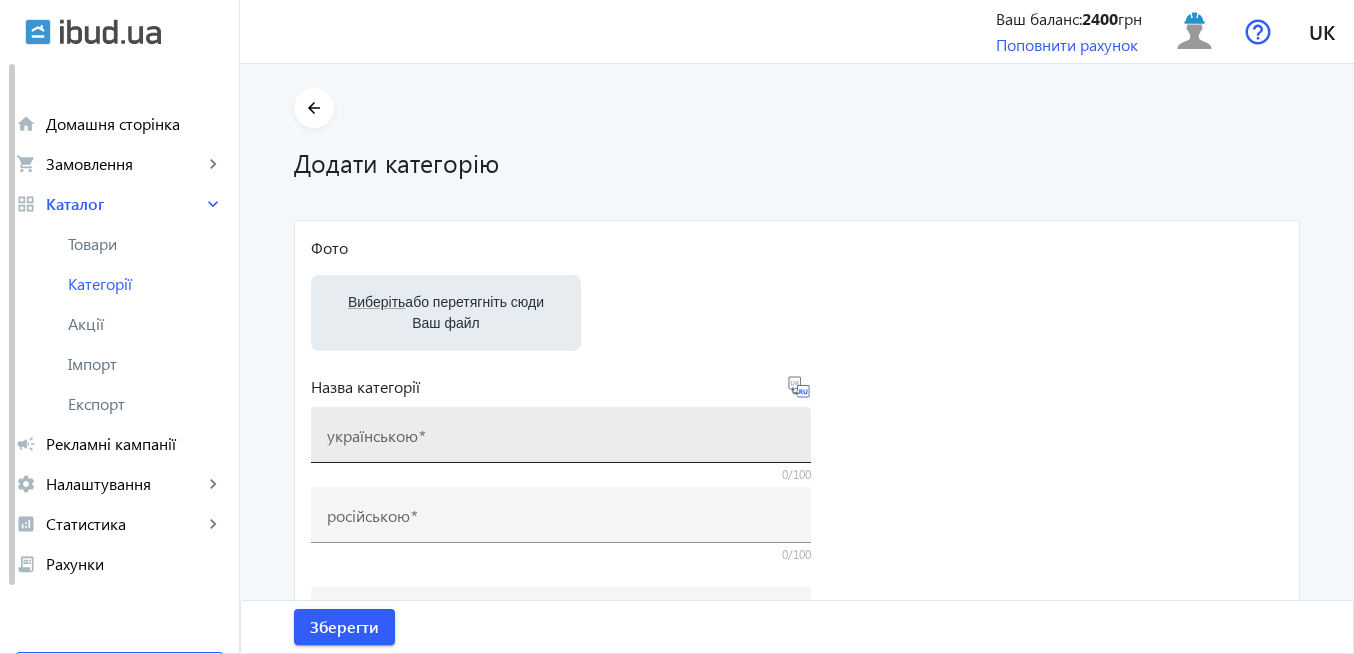 click on "українською" at bounding box center [372, 435] 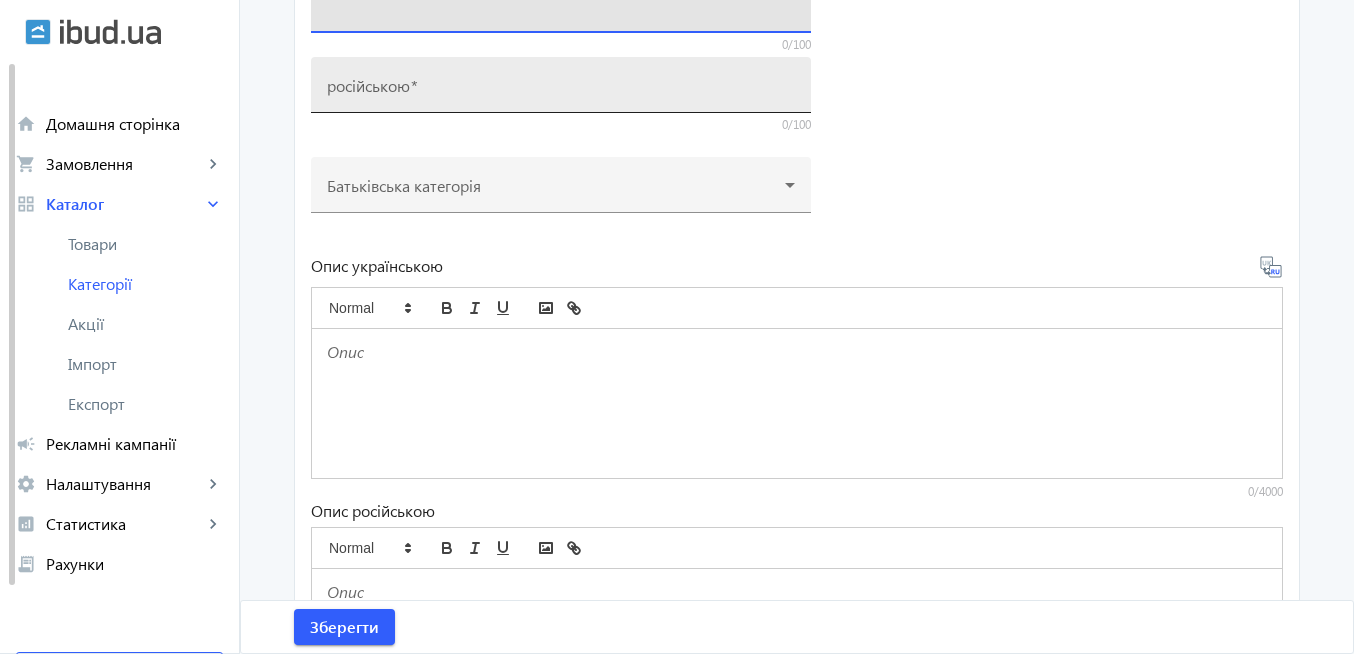 scroll, scrollTop: 480, scrollLeft: 0, axis: vertical 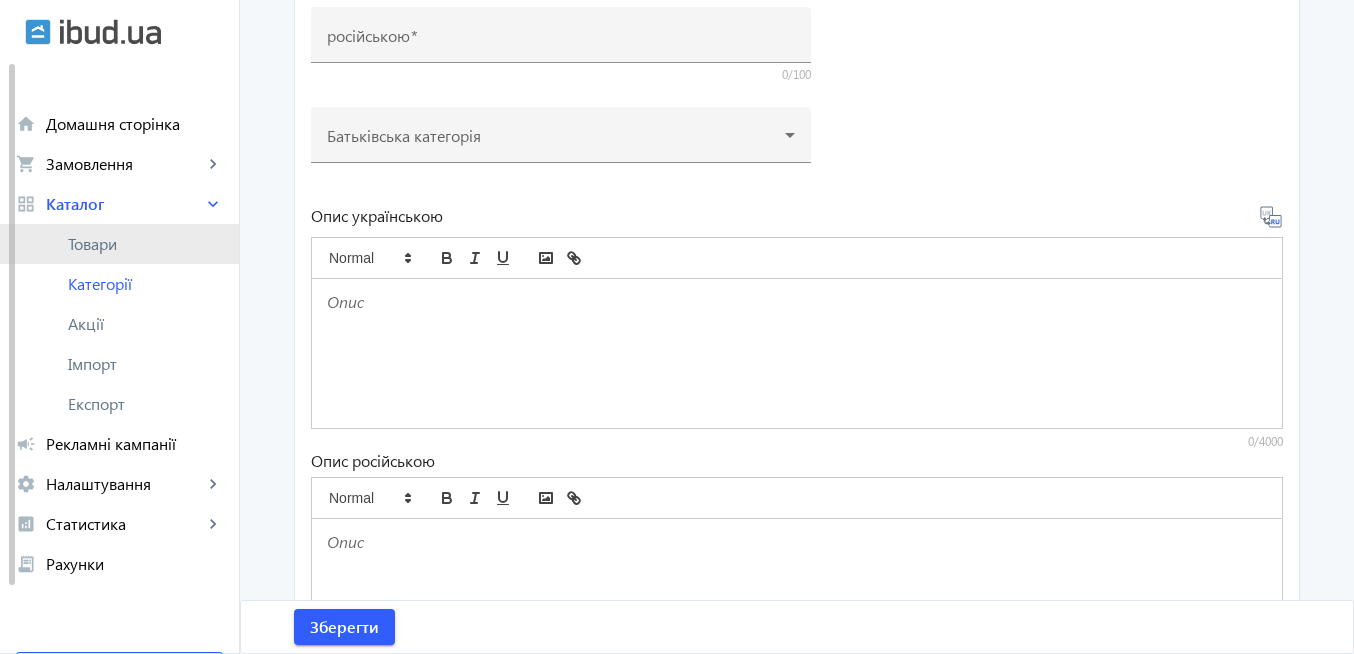 click on "Товари" 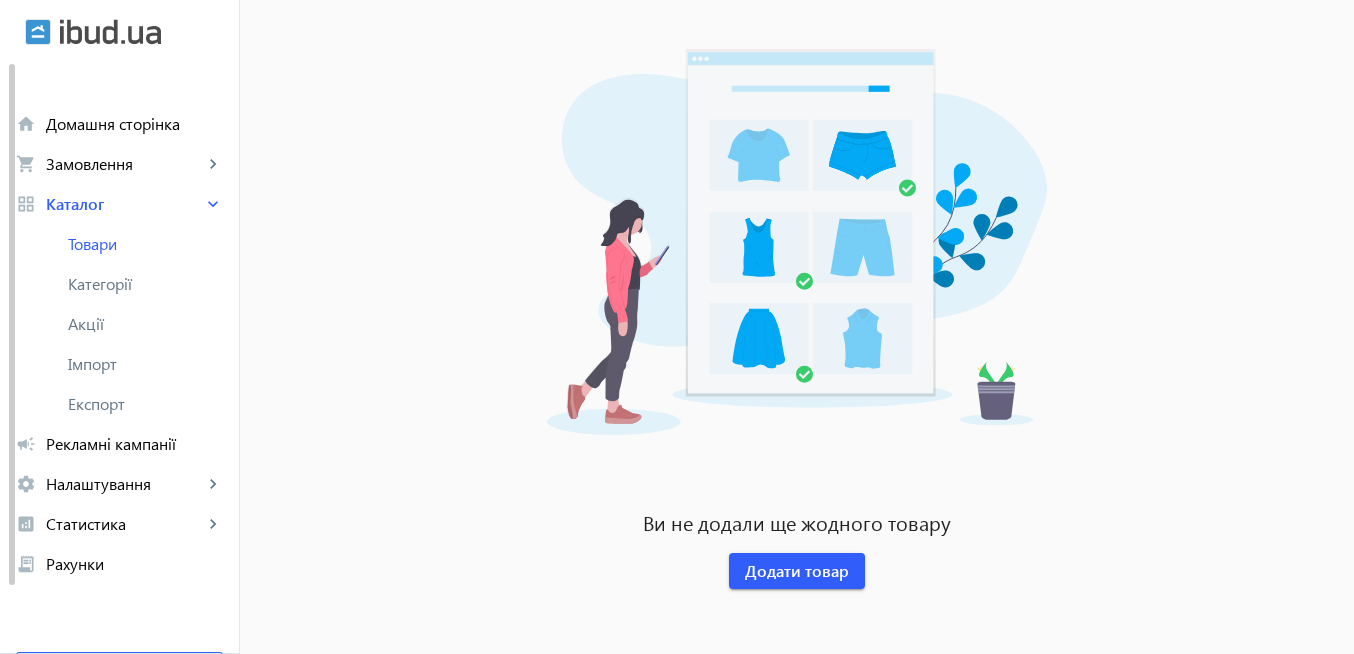 scroll, scrollTop: 231, scrollLeft: 0, axis: vertical 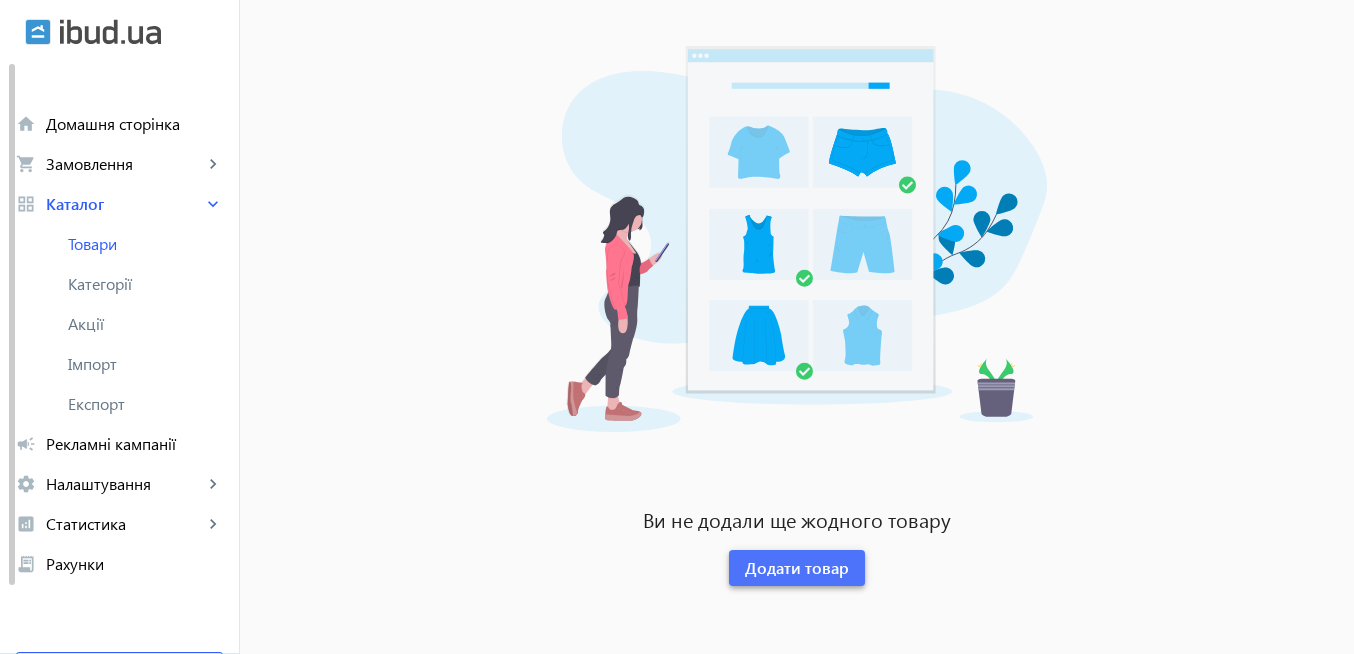 click on "Додати товар" 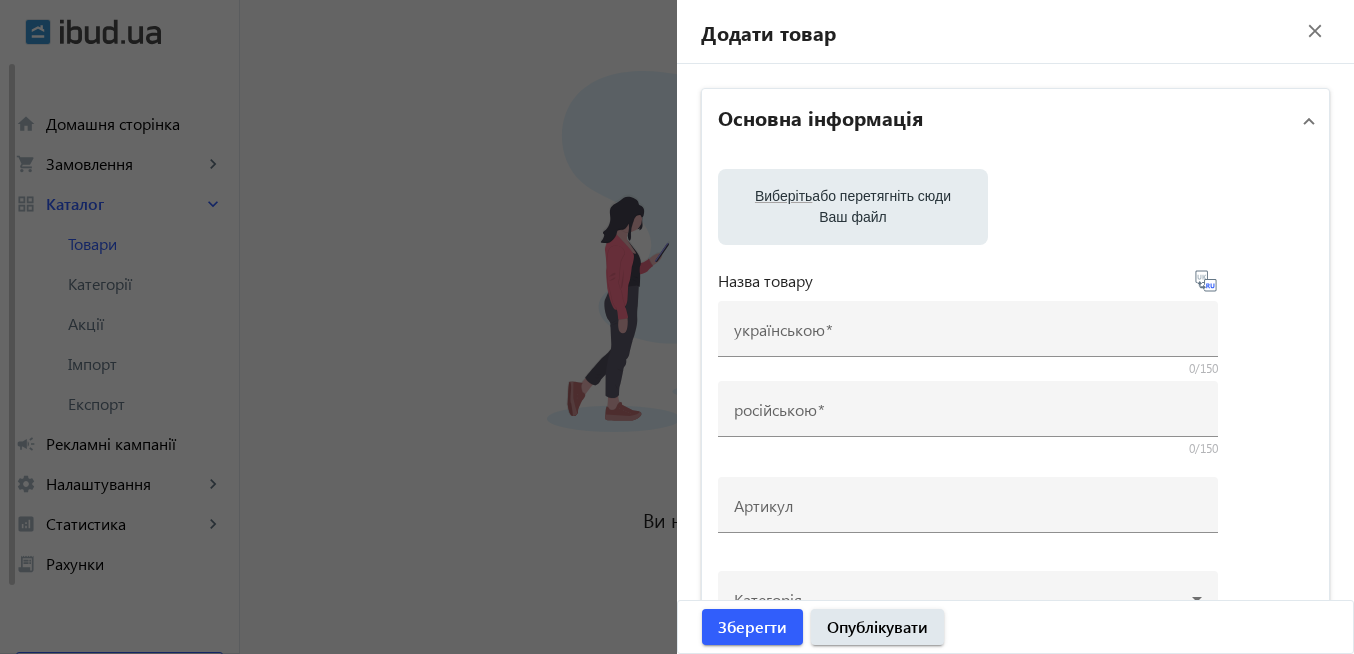 click on "close" 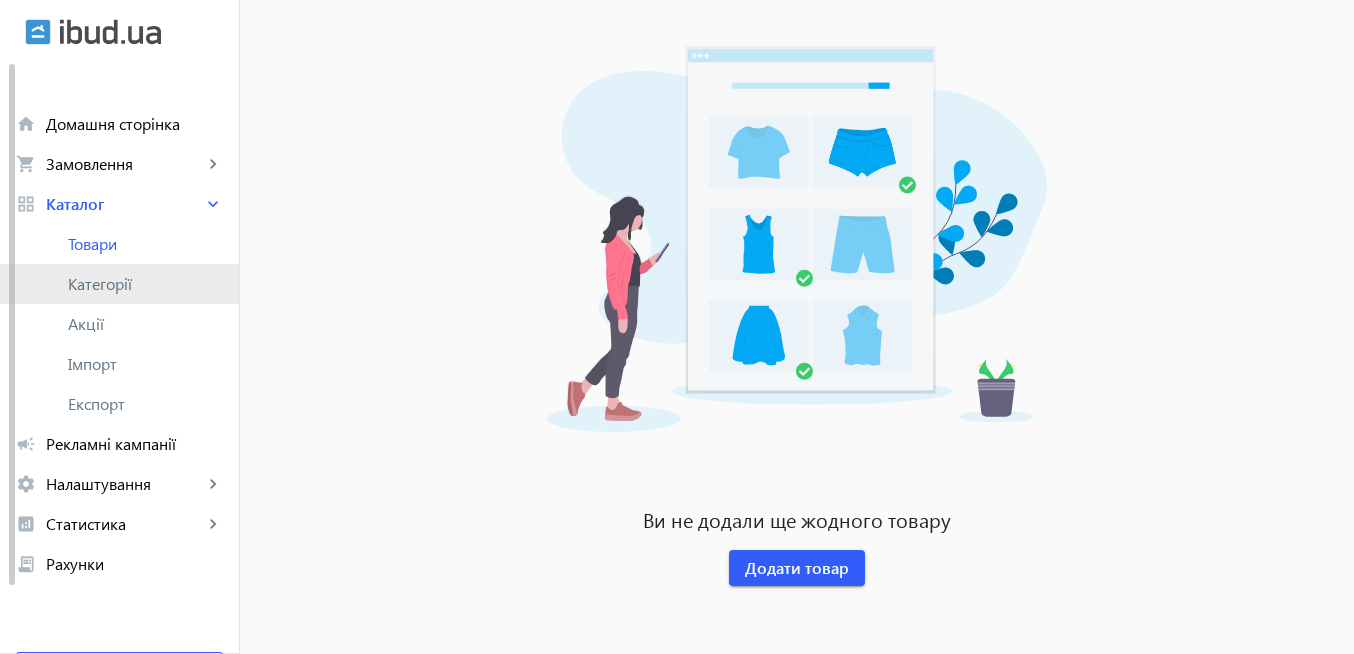 click on "Категорії" 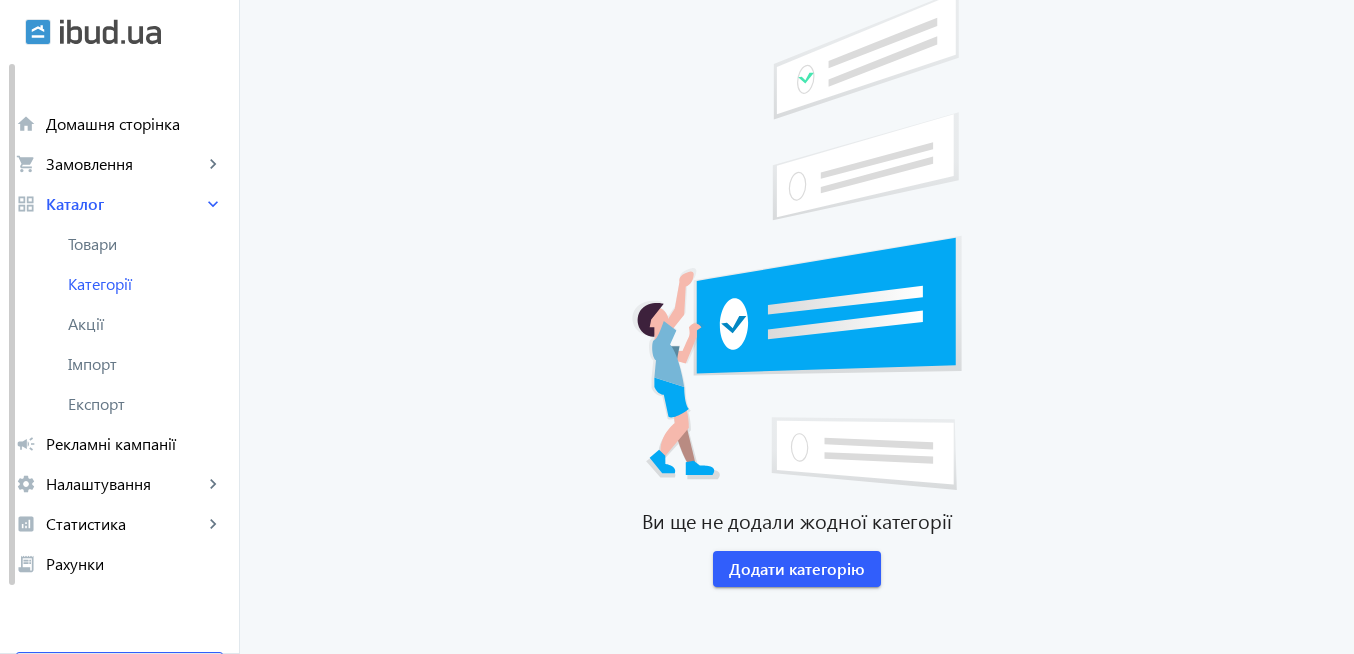 scroll, scrollTop: 231, scrollLeft: 0, axis: vertical 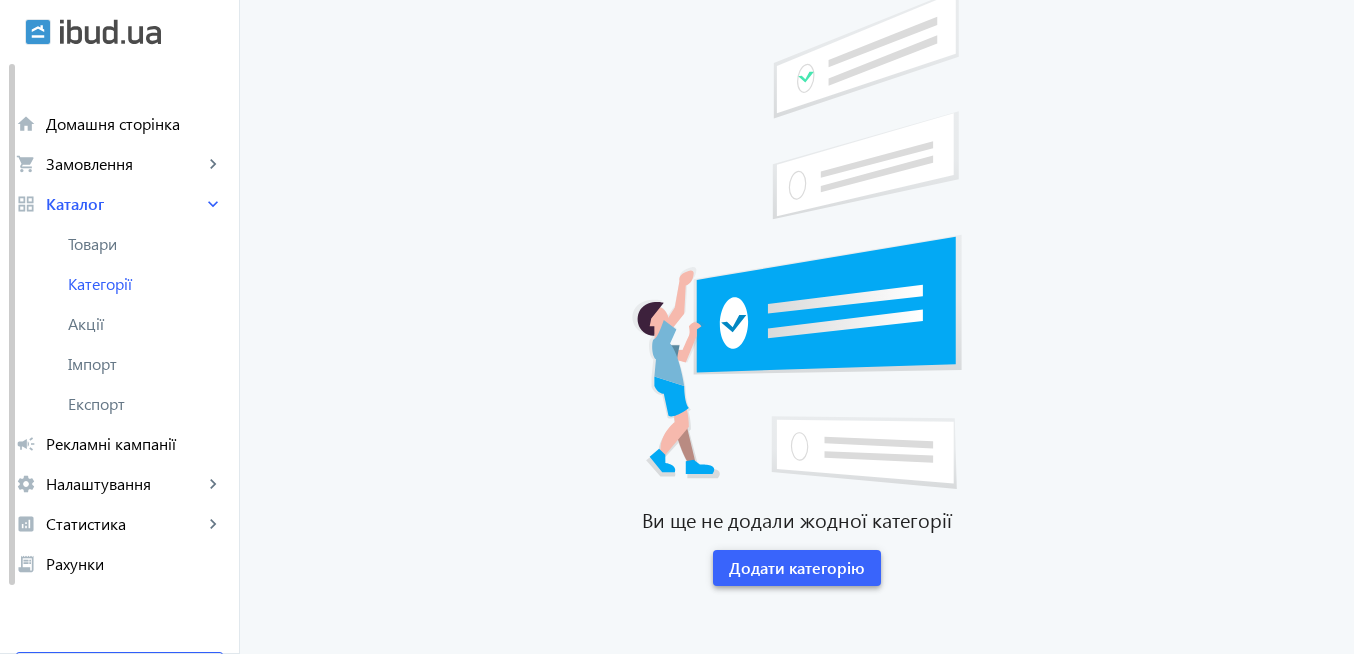 click on "Додати категорію" 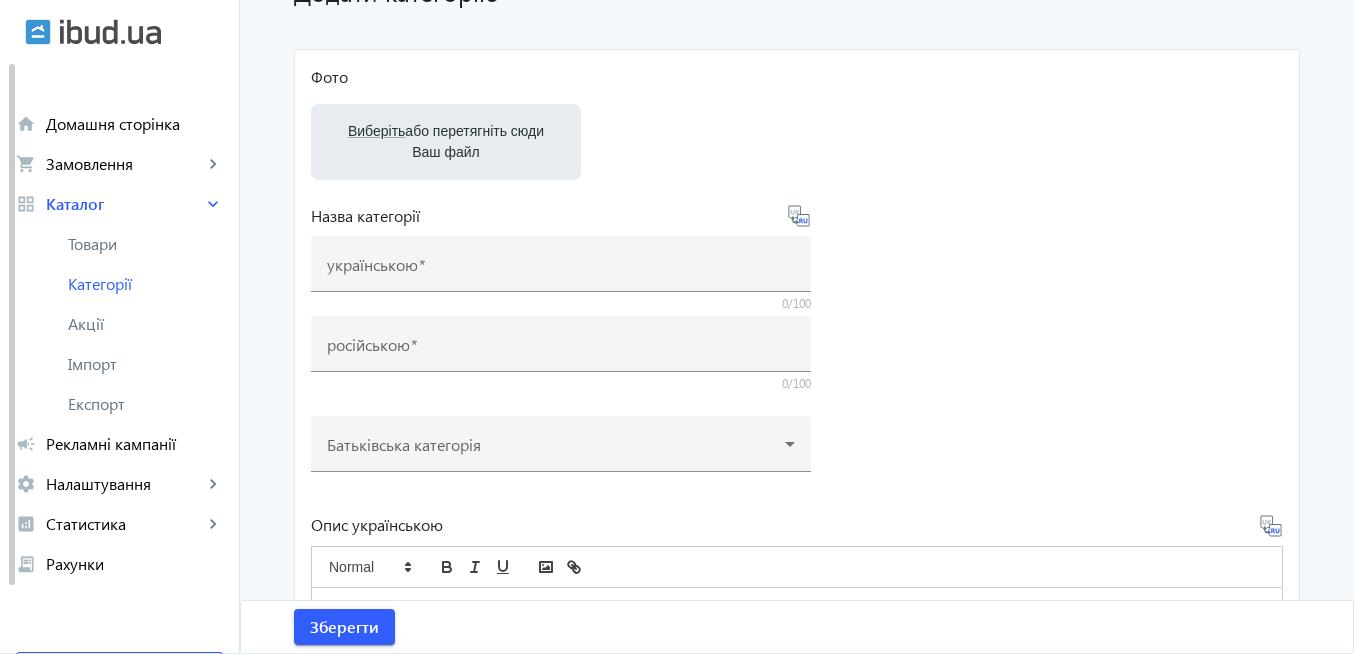 scroll, scrollTop: 480, scrollLeft: 0, axis: vertical 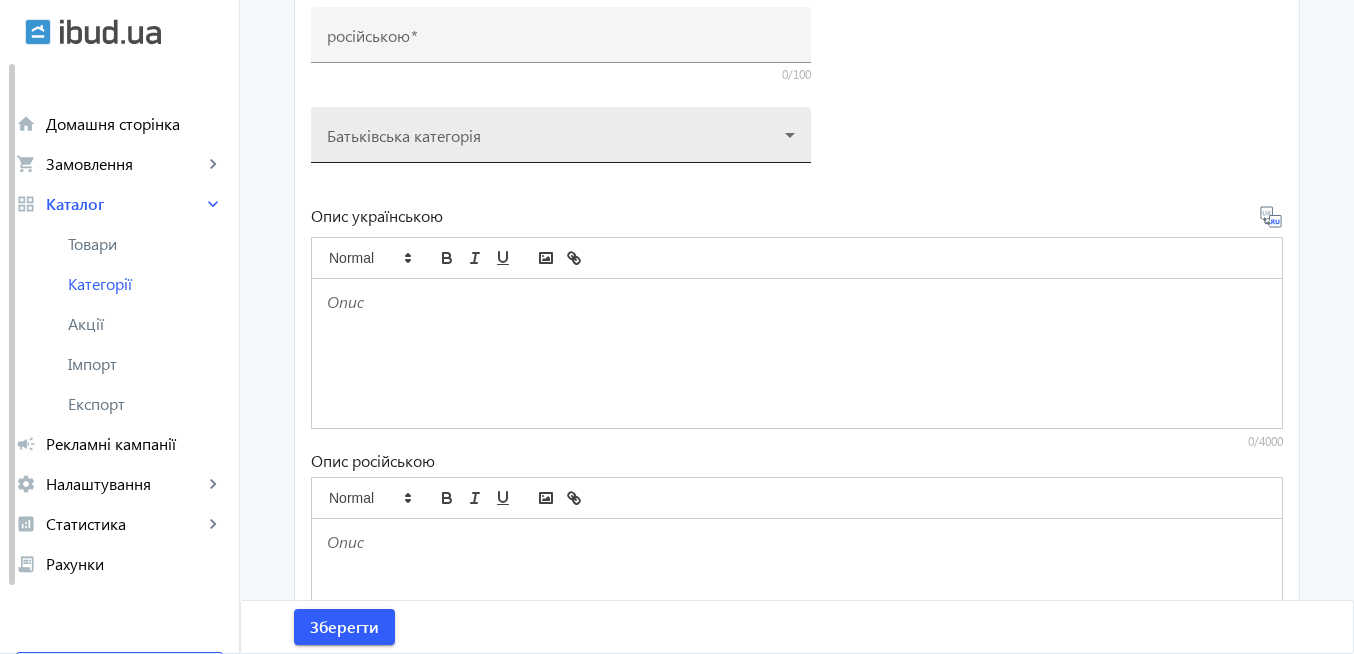 click 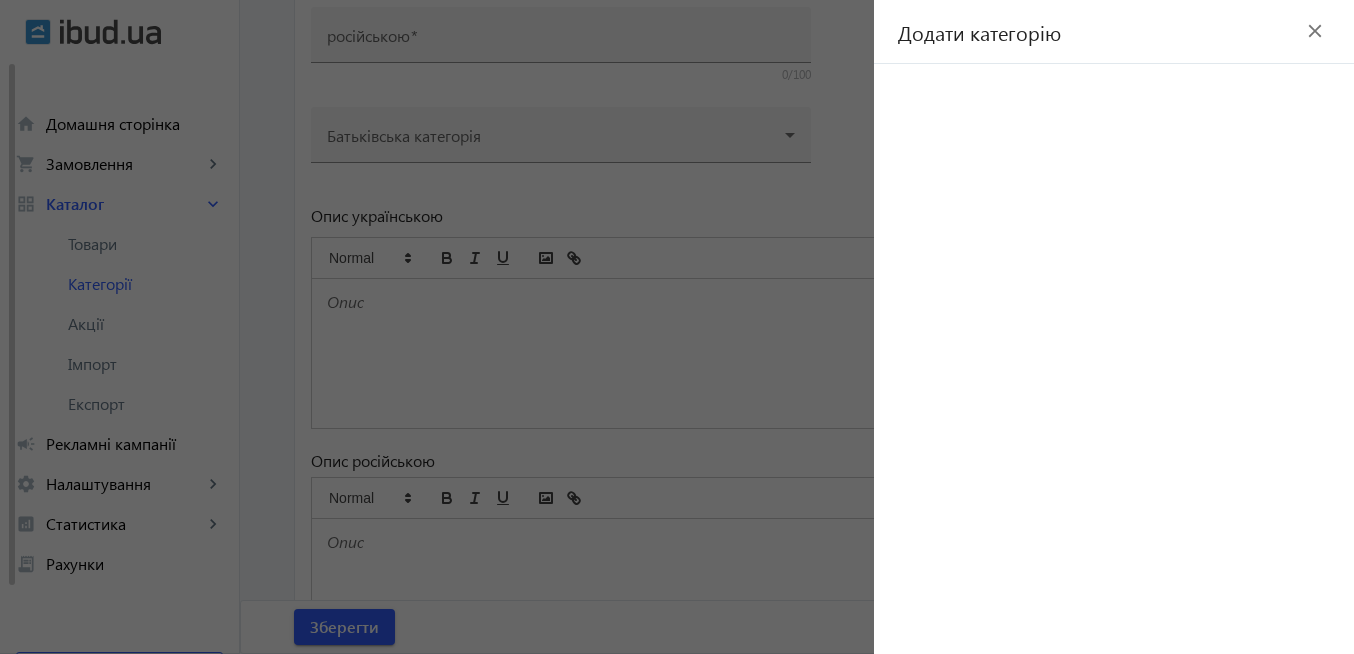 click on "close" 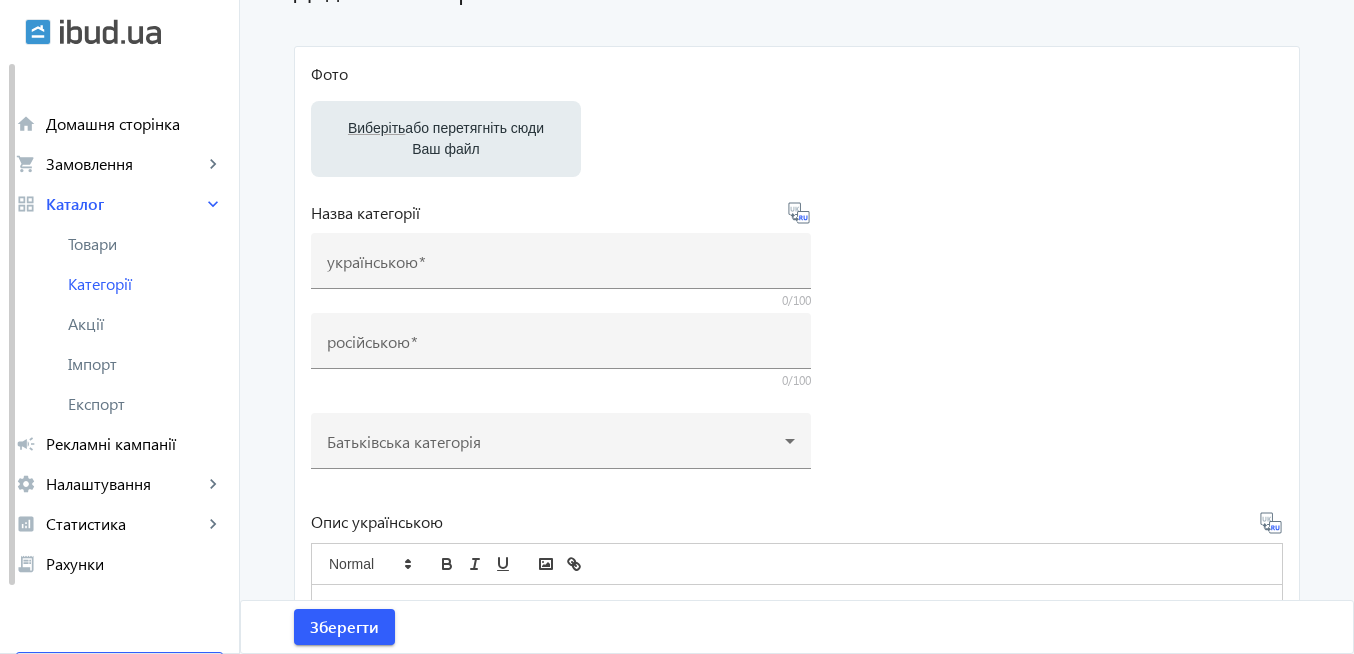 scroll, scrollTop: 0, scrollLeft: 0, axis: both 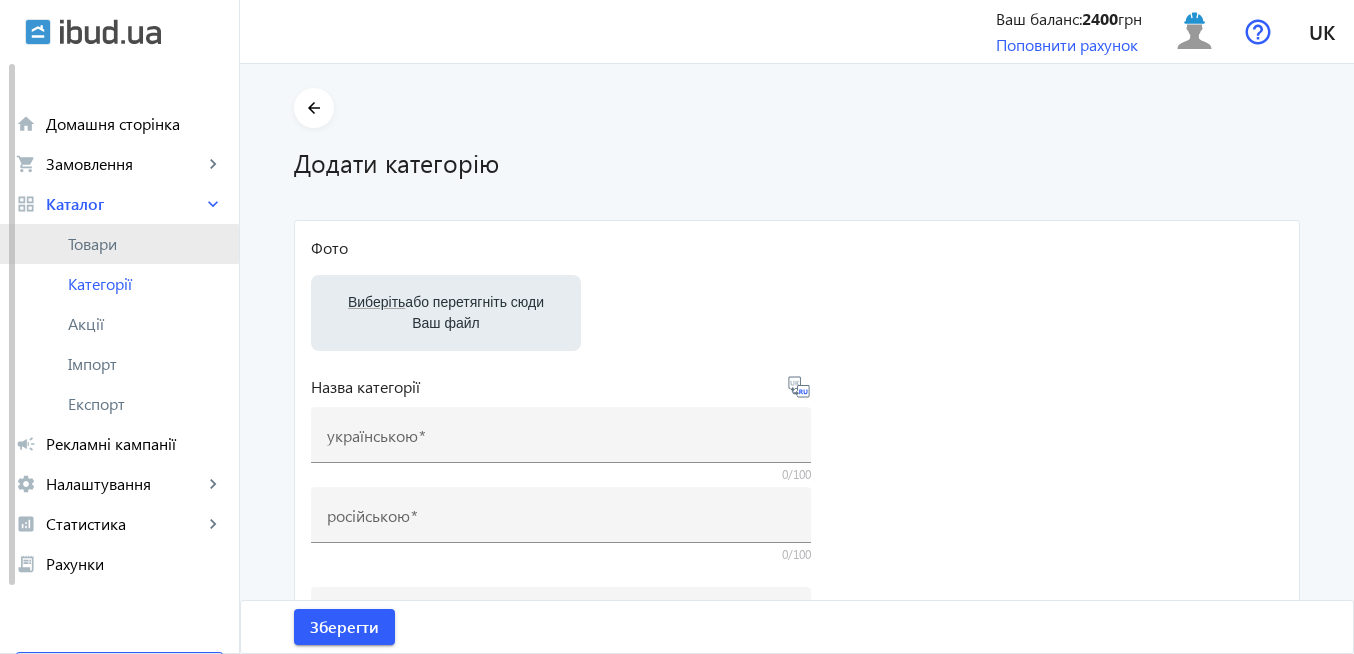click on "Товари" 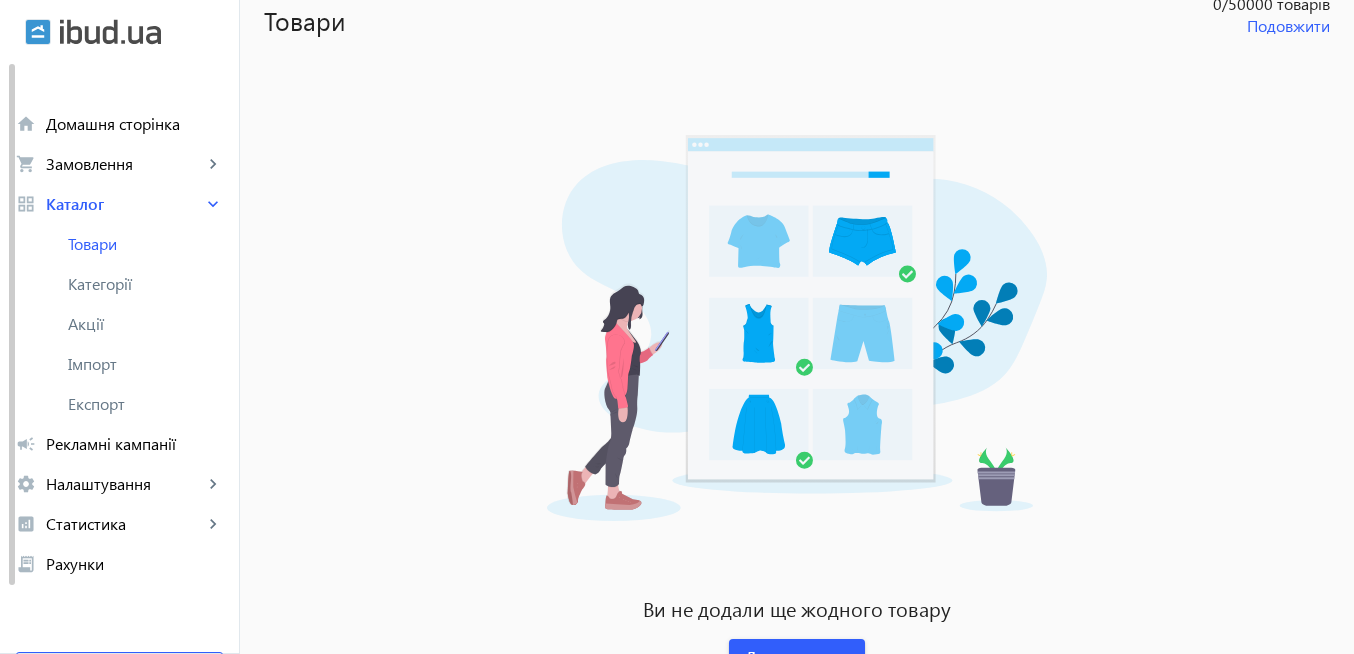scroll, scrollTop: 231, scrollLeft: 0, axis: vertical 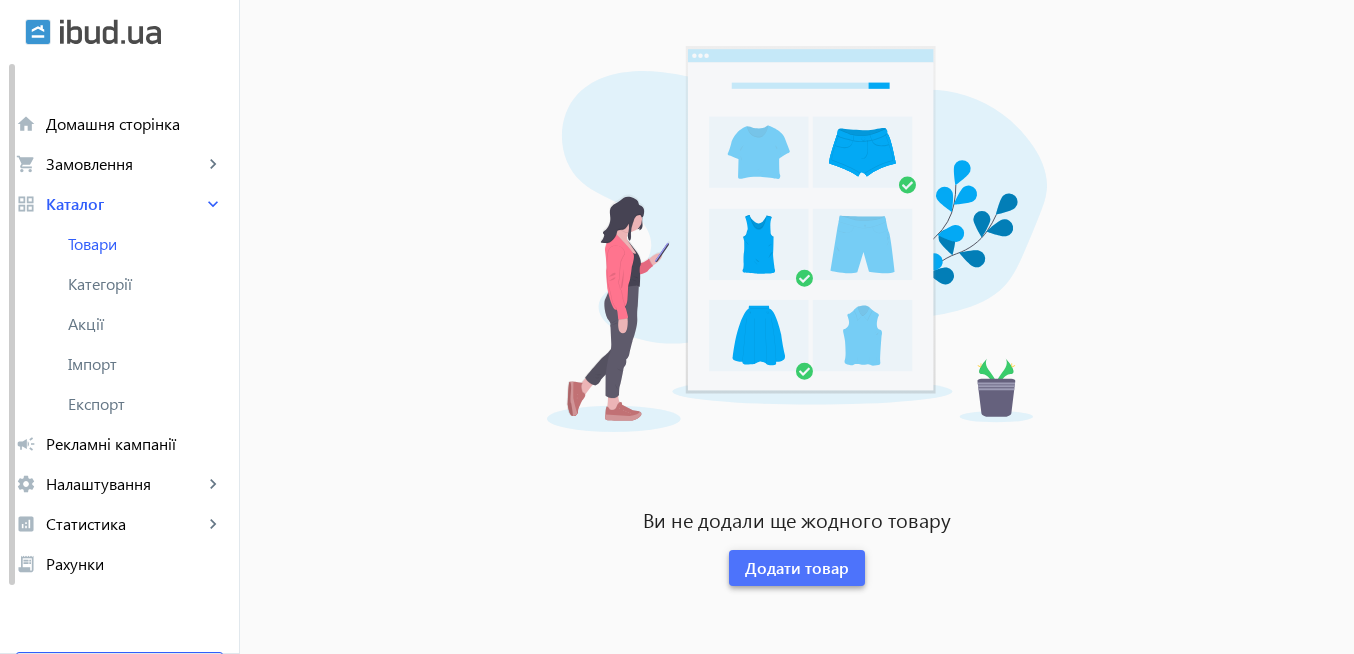 click on "Додати товар" 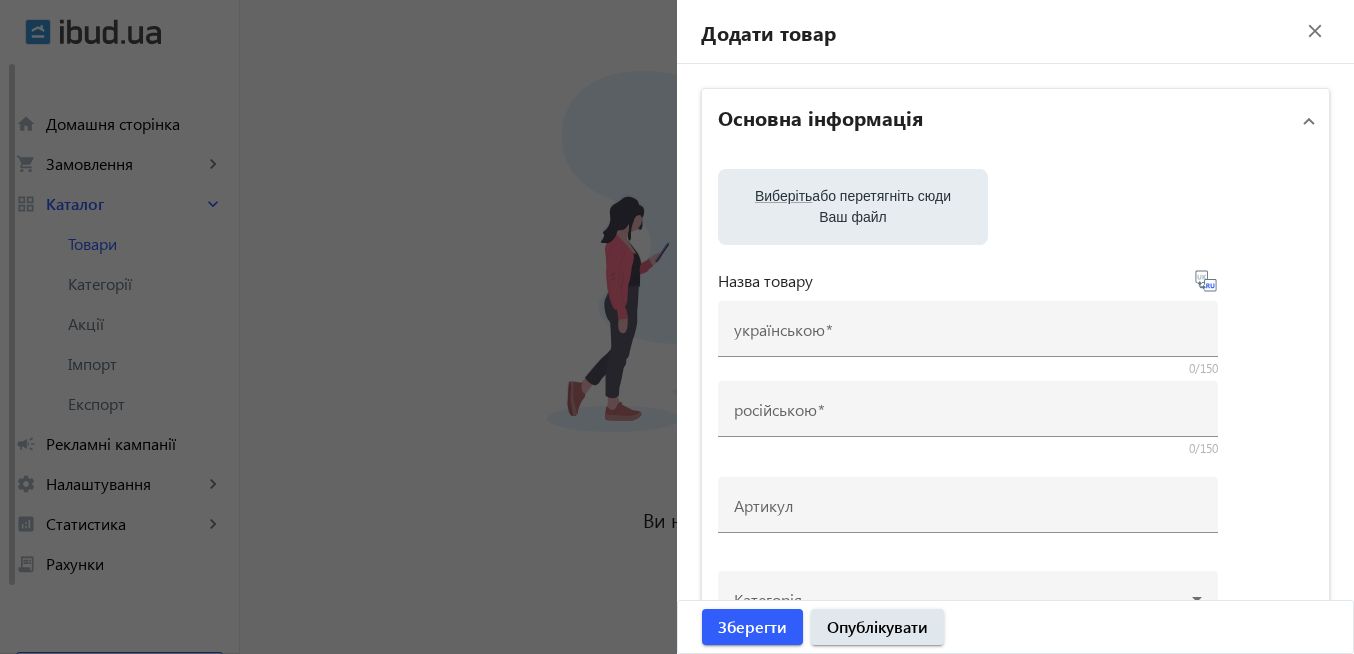 scroll, scrollTop: 120, scrollLeft: 0, axis: vertical 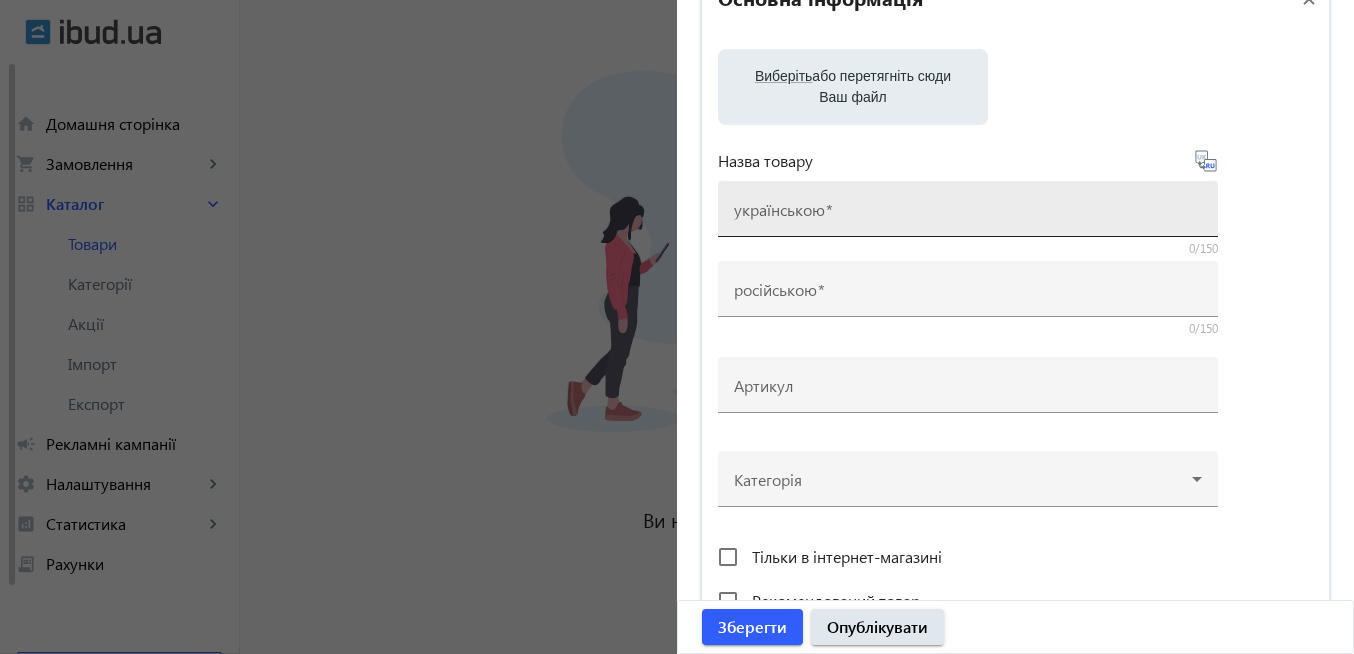 click on "українською" at bounding box center (779, 209) 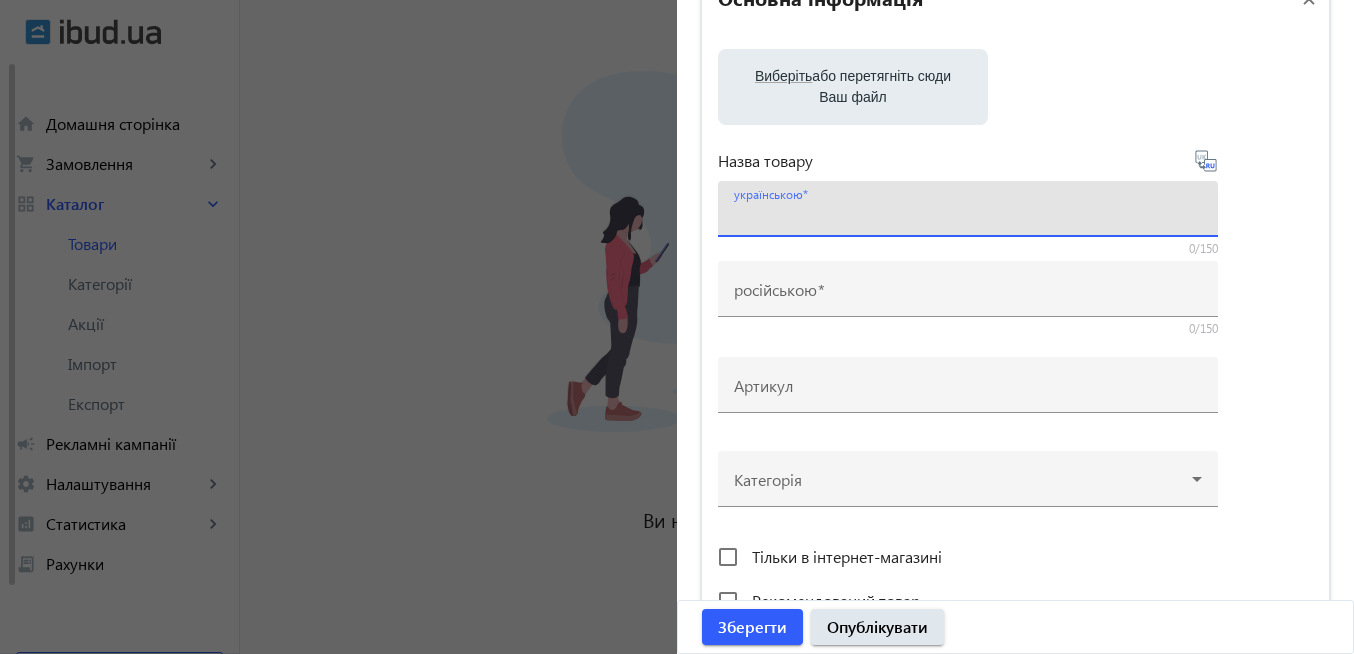 scroll, scrollTop: 240, scrollLeft: 0, axis: vertical 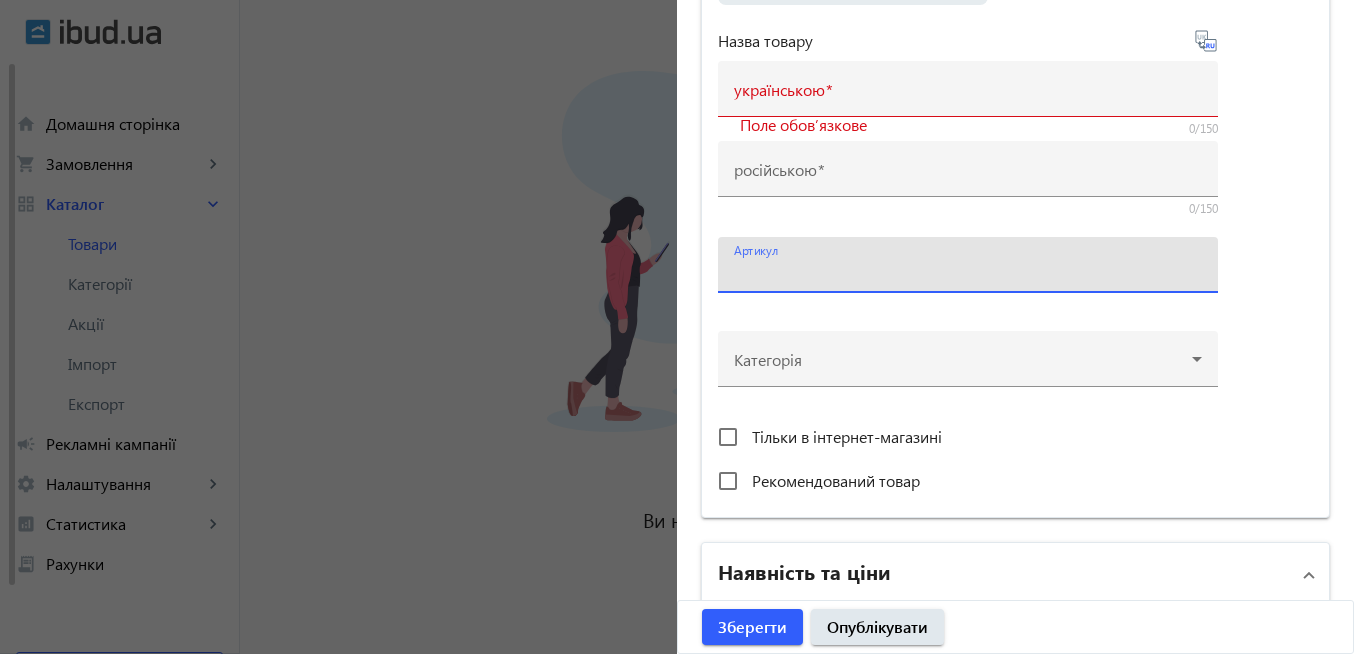 click on "Артикул" at bounding box center (968, 271) 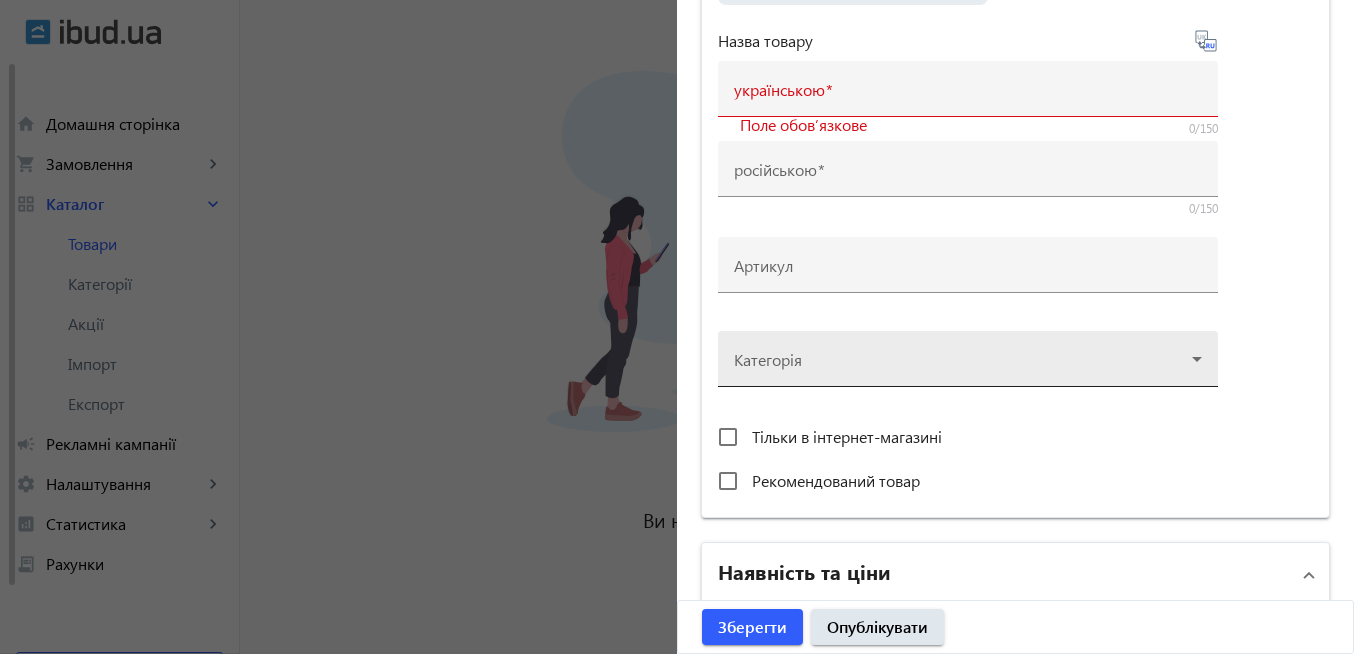 click 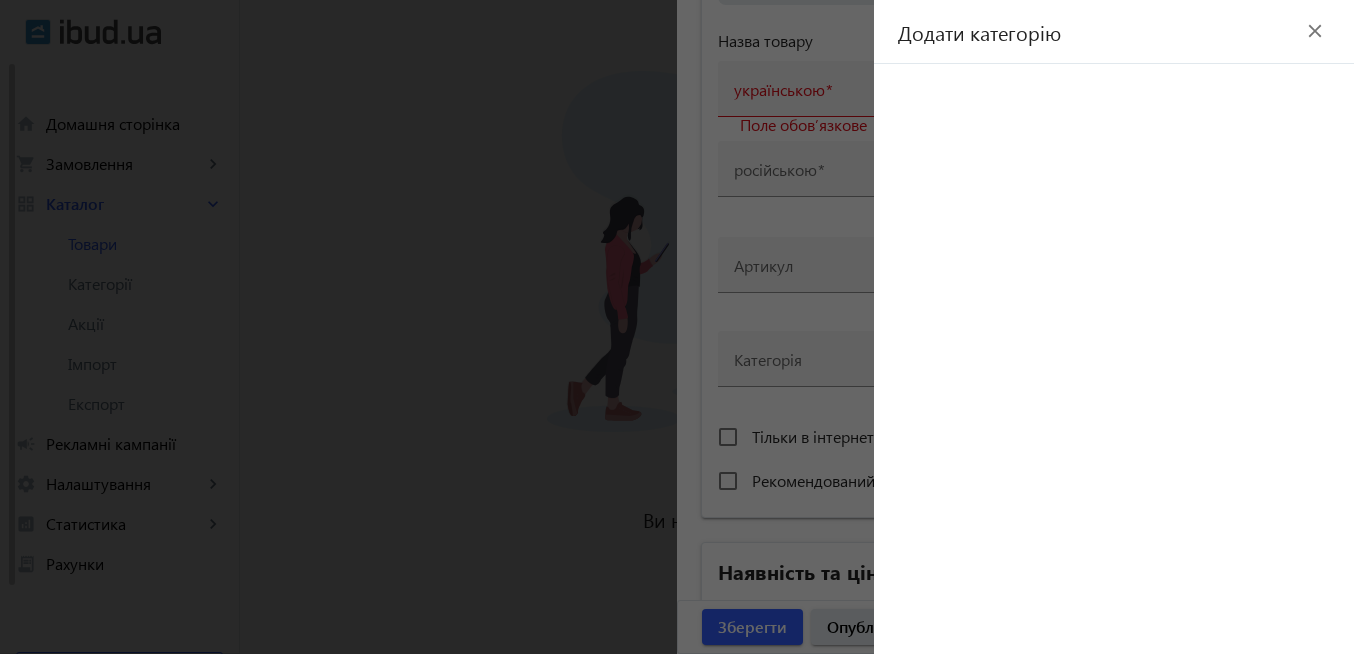 click on "close" 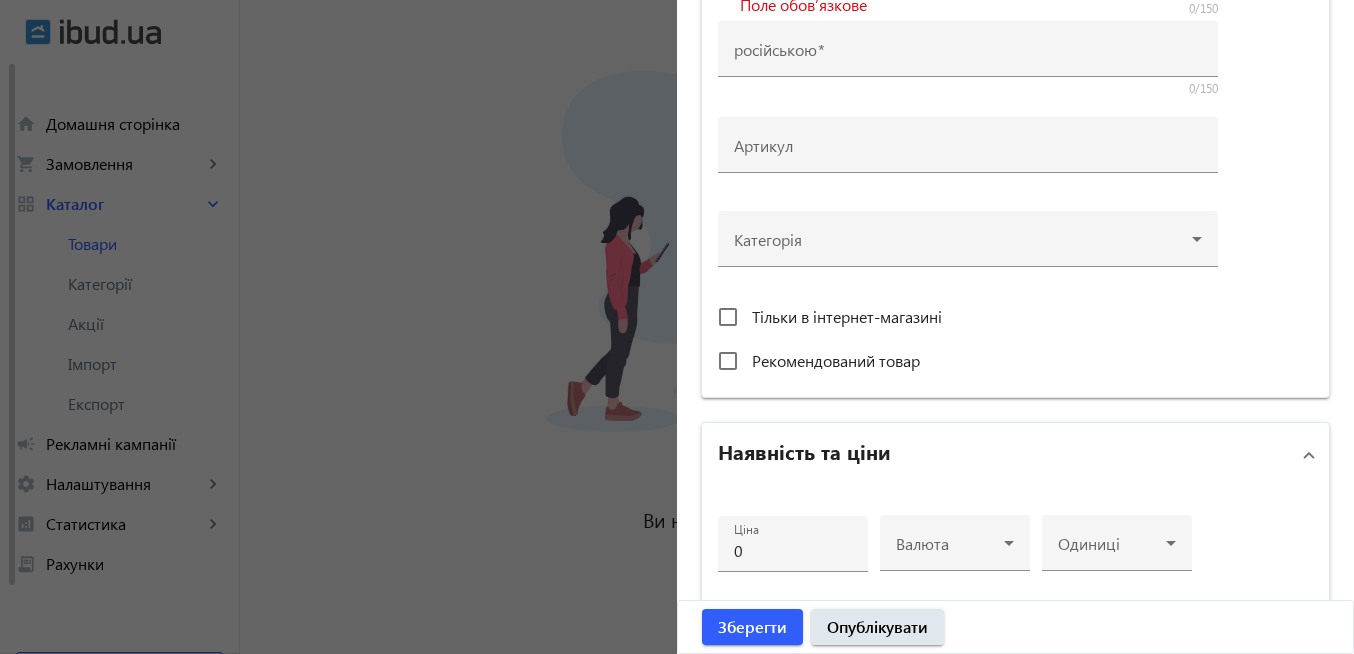 scroll, scrollTop: 480, scrollLeft: 0, axis: vertical 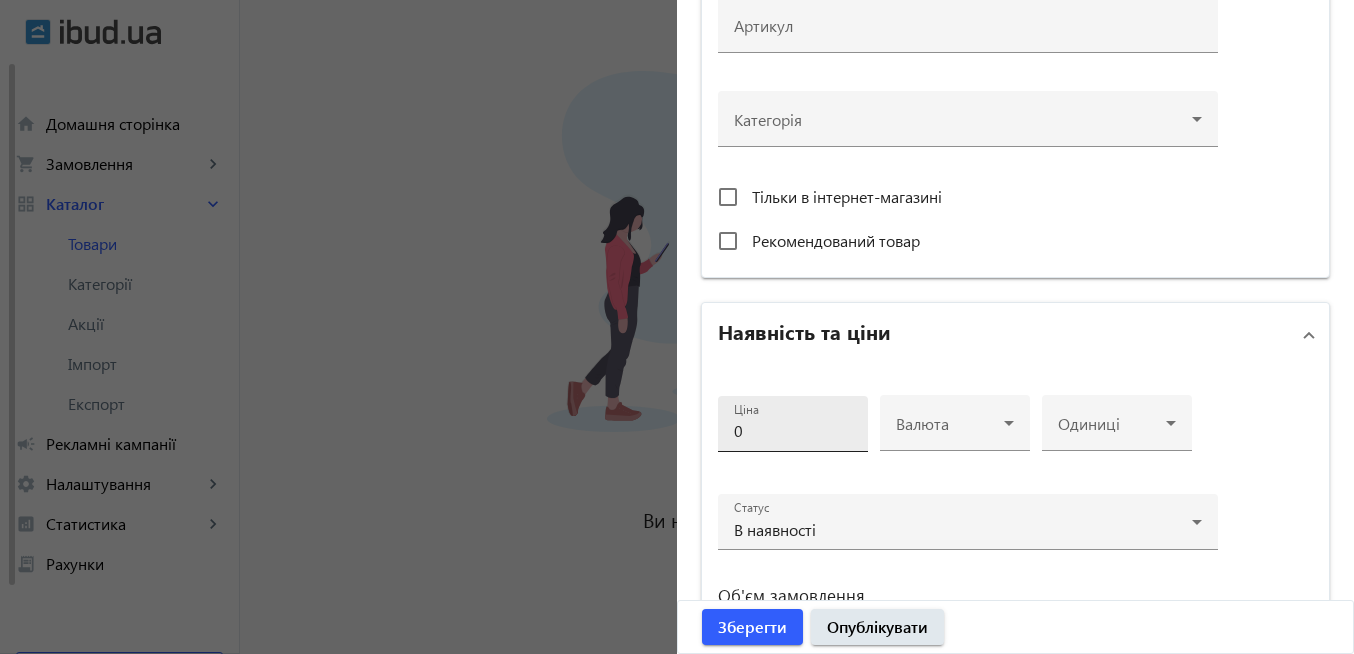 click on "0" at bounding box center [793, 430] 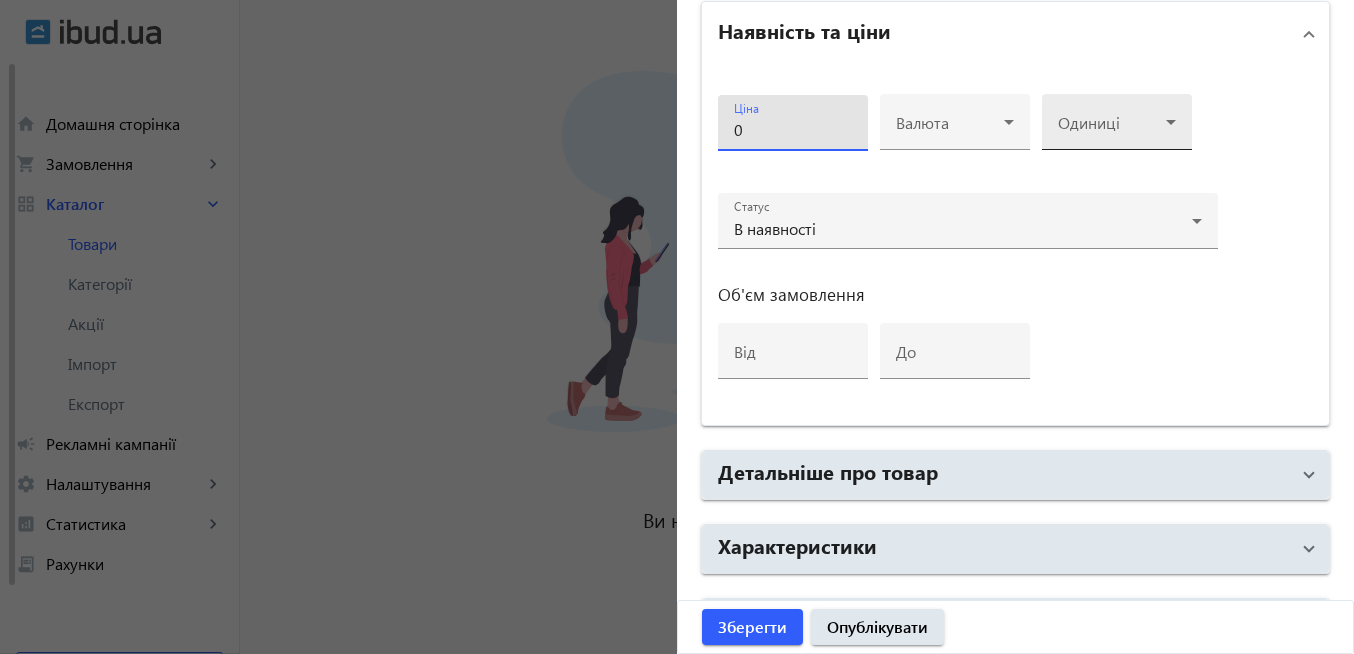 scroll, scrollTop: 839, scrollLeft: 0, axis: vertical 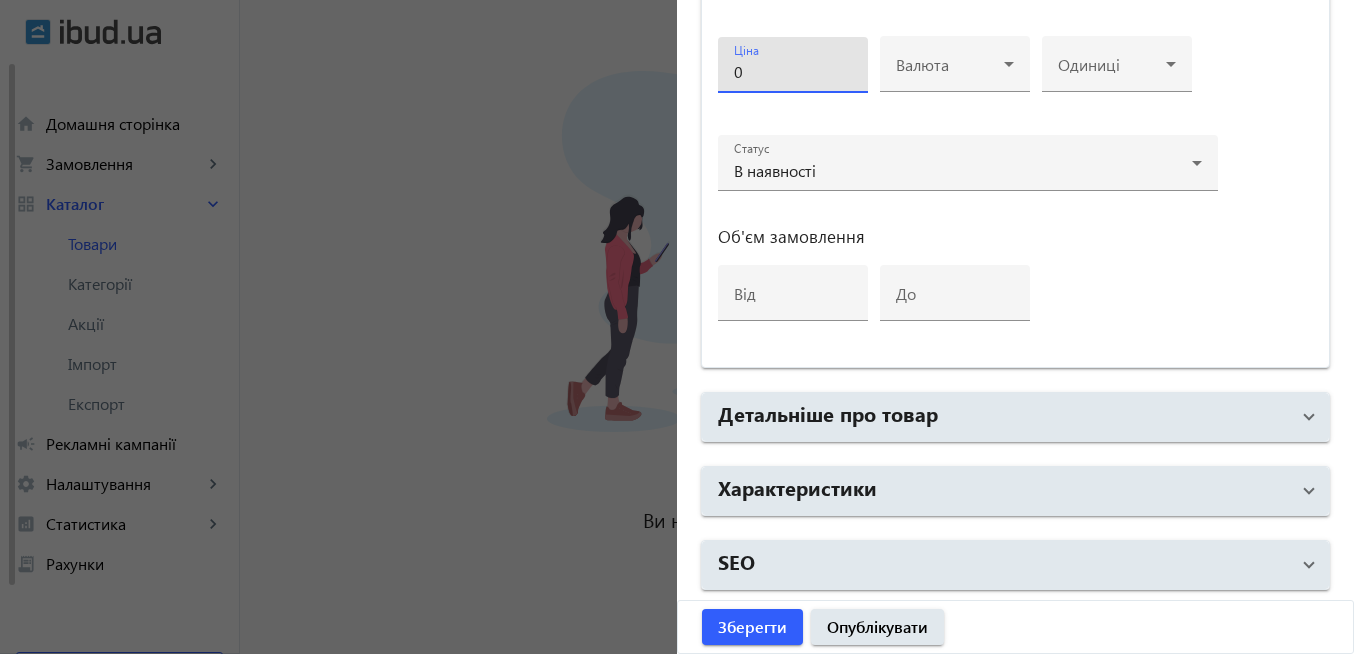 click on "Ціна 0 Валюта Одиниці Статус В наявності Об'єм замовлення від до" at bounding box center (968, 187) 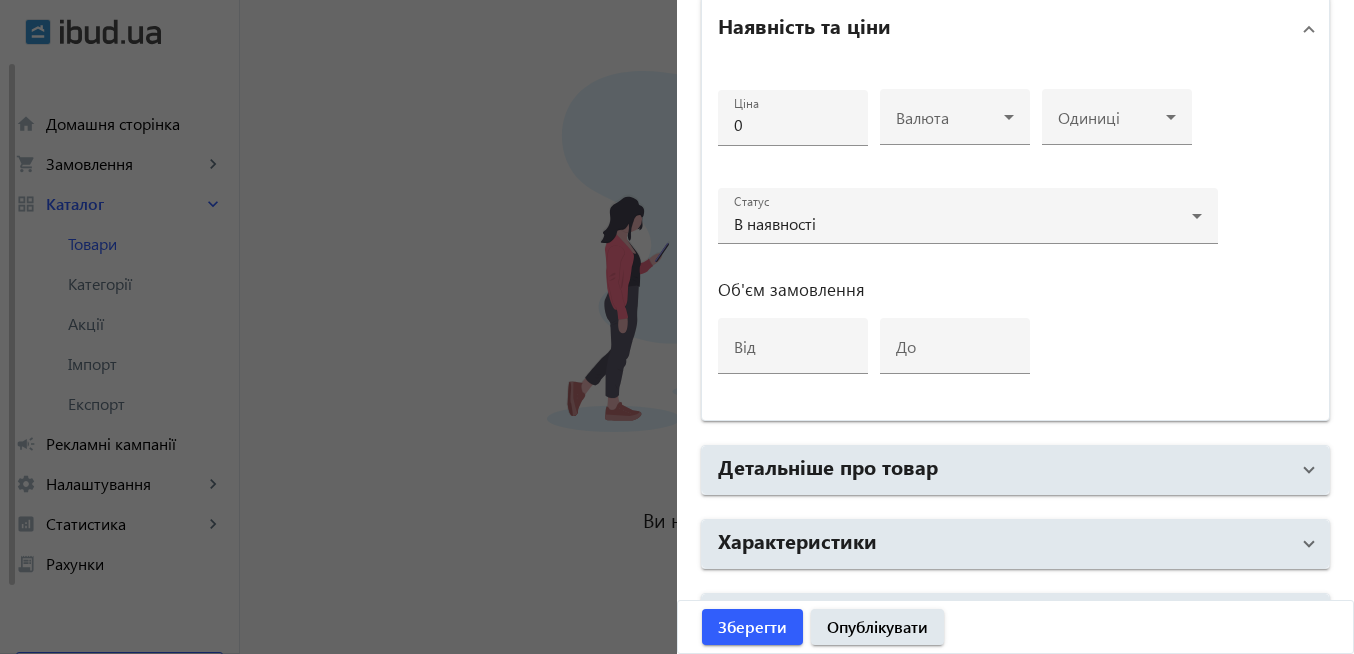 scroll, scrollTop: 839, scrollLeft: 0, axis: vertical 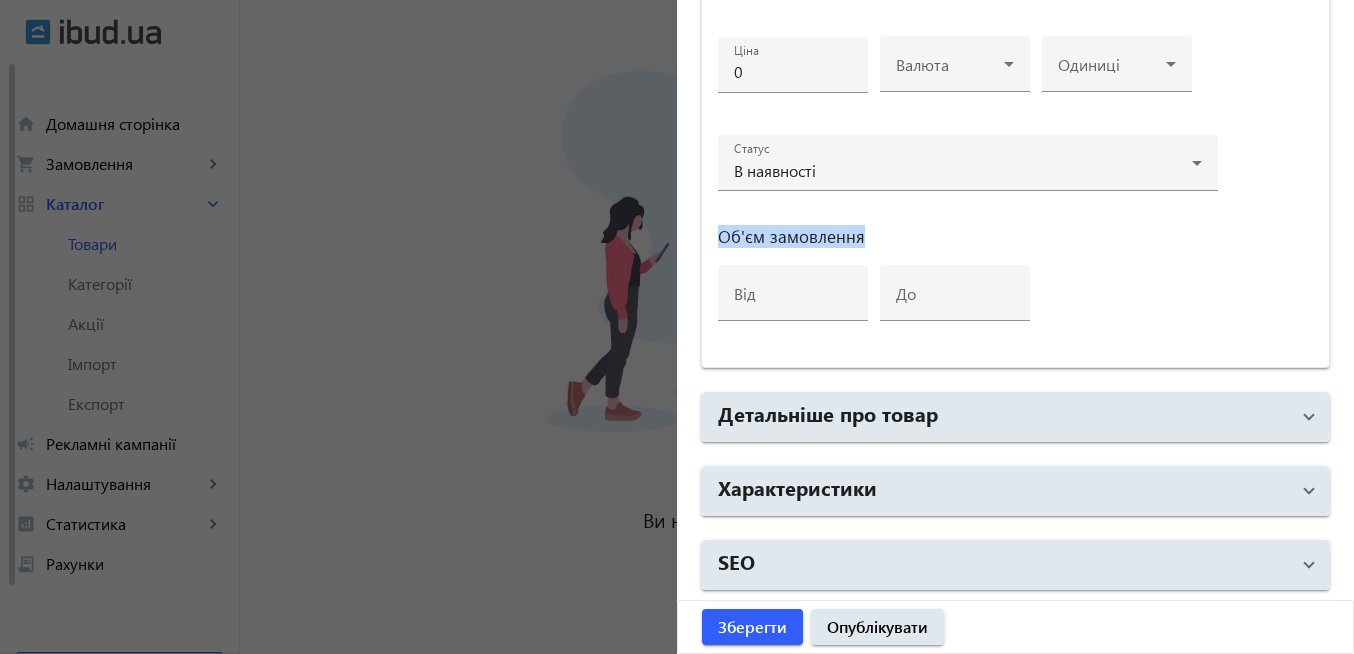 drag, startPoint x: 770, startPoint y: 238, endPoint x: 862, endPoint y: 249, distance: 92.65527 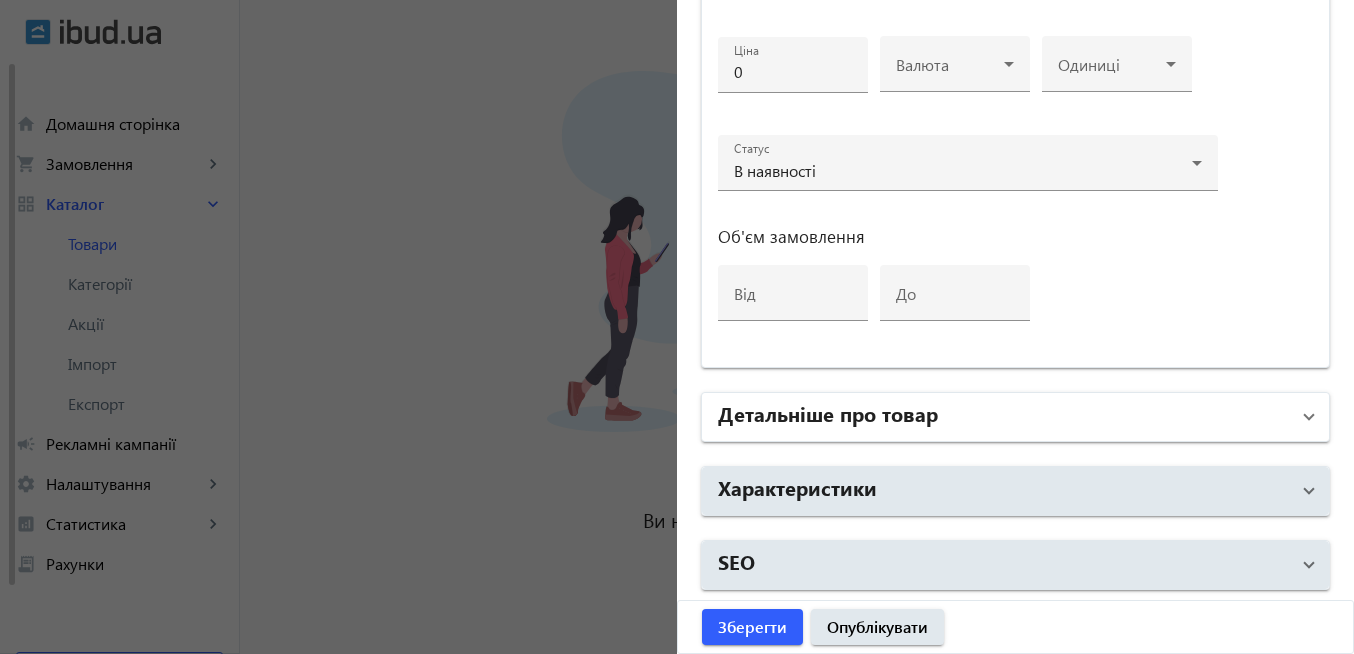 click at bounding box center [1309, 417] 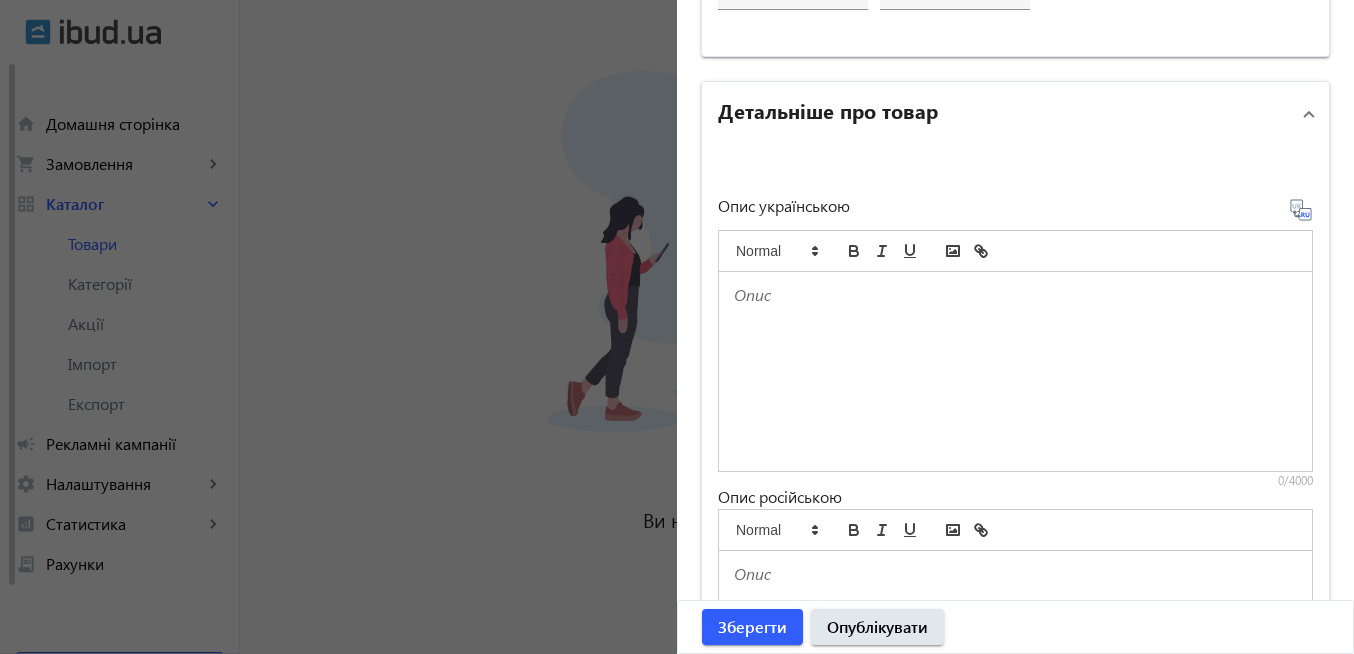 scroll, scrollTop: 1199, scrollLeft: 0, axis: vertical 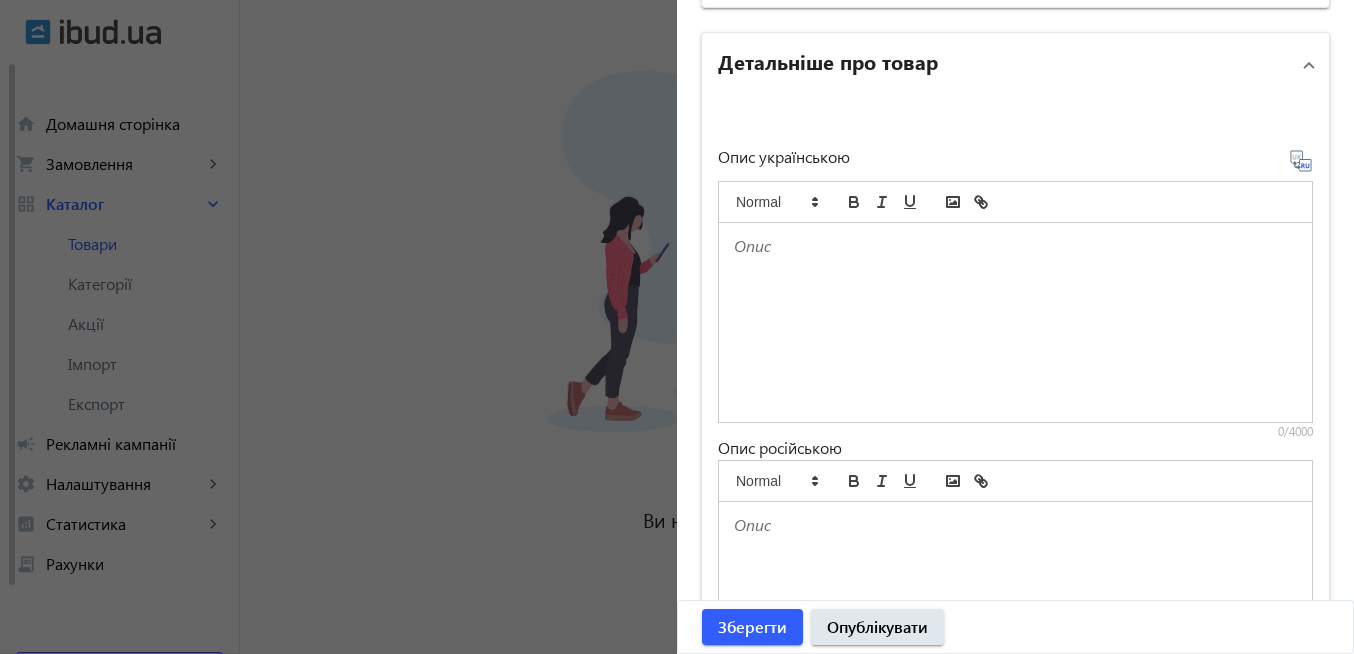 click at bounding box center (1015, 322) 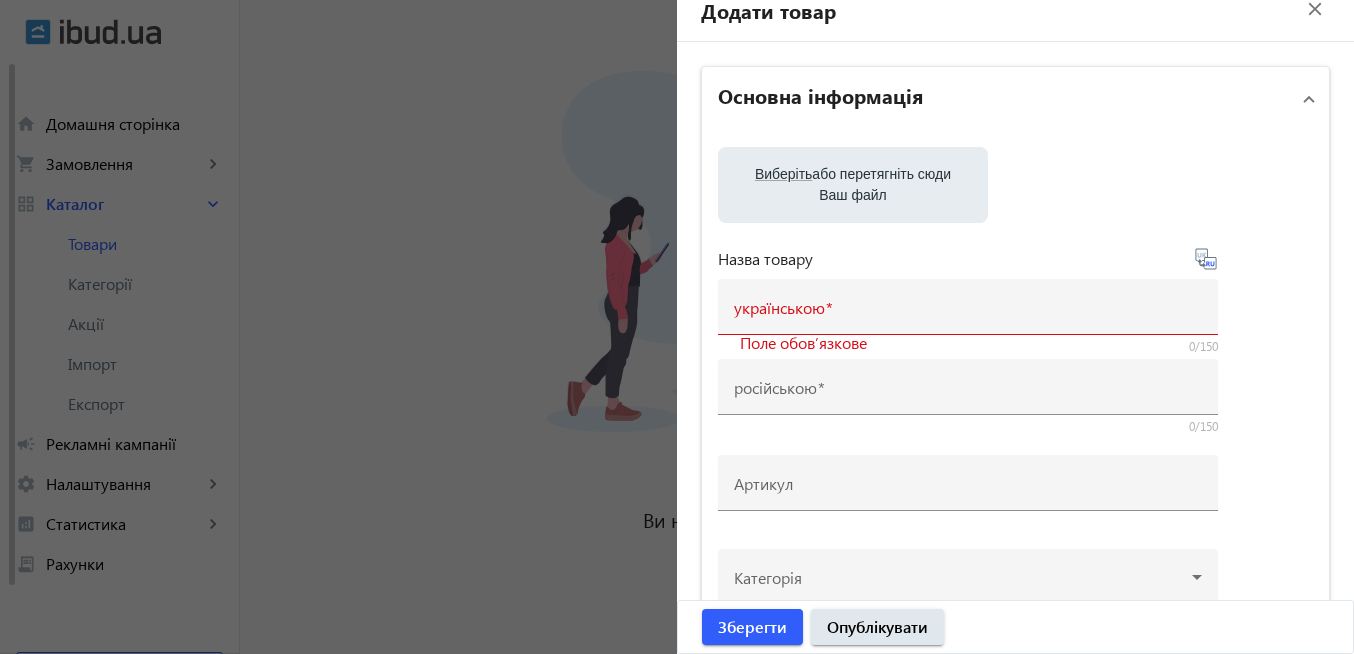 scroll, scrollTop: 0, scrollLeft: 0, axis: both 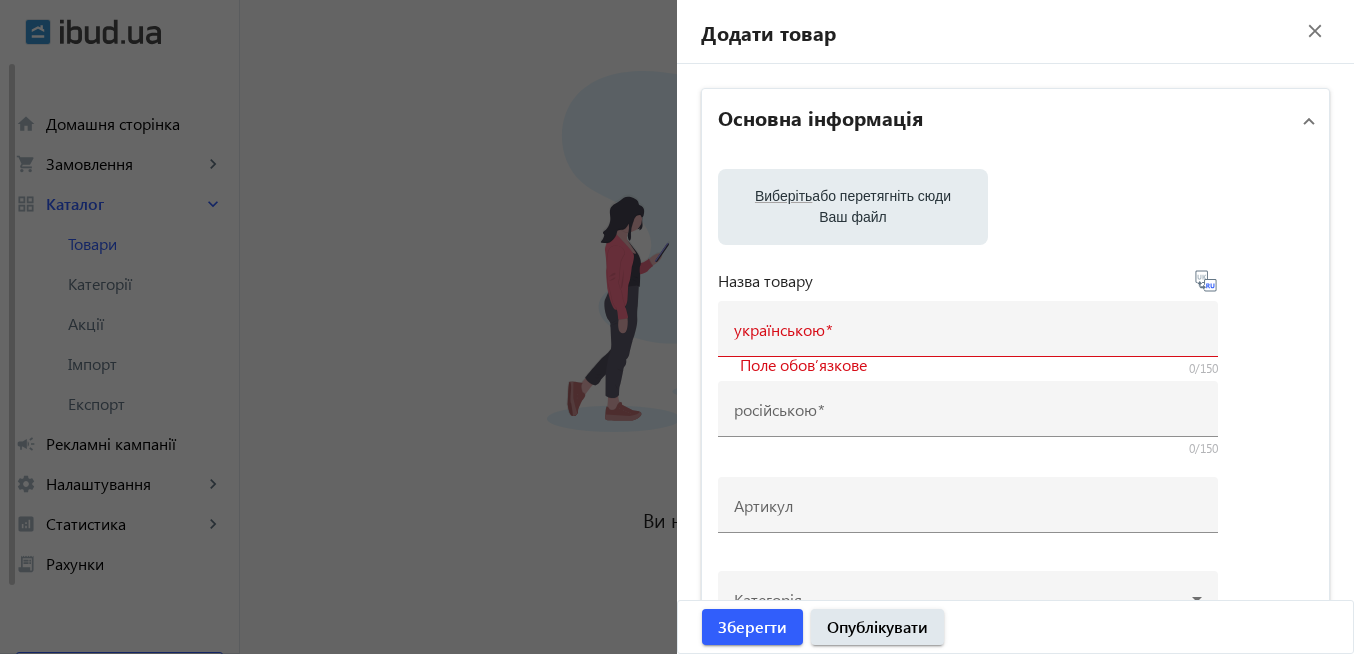 click on "close" 